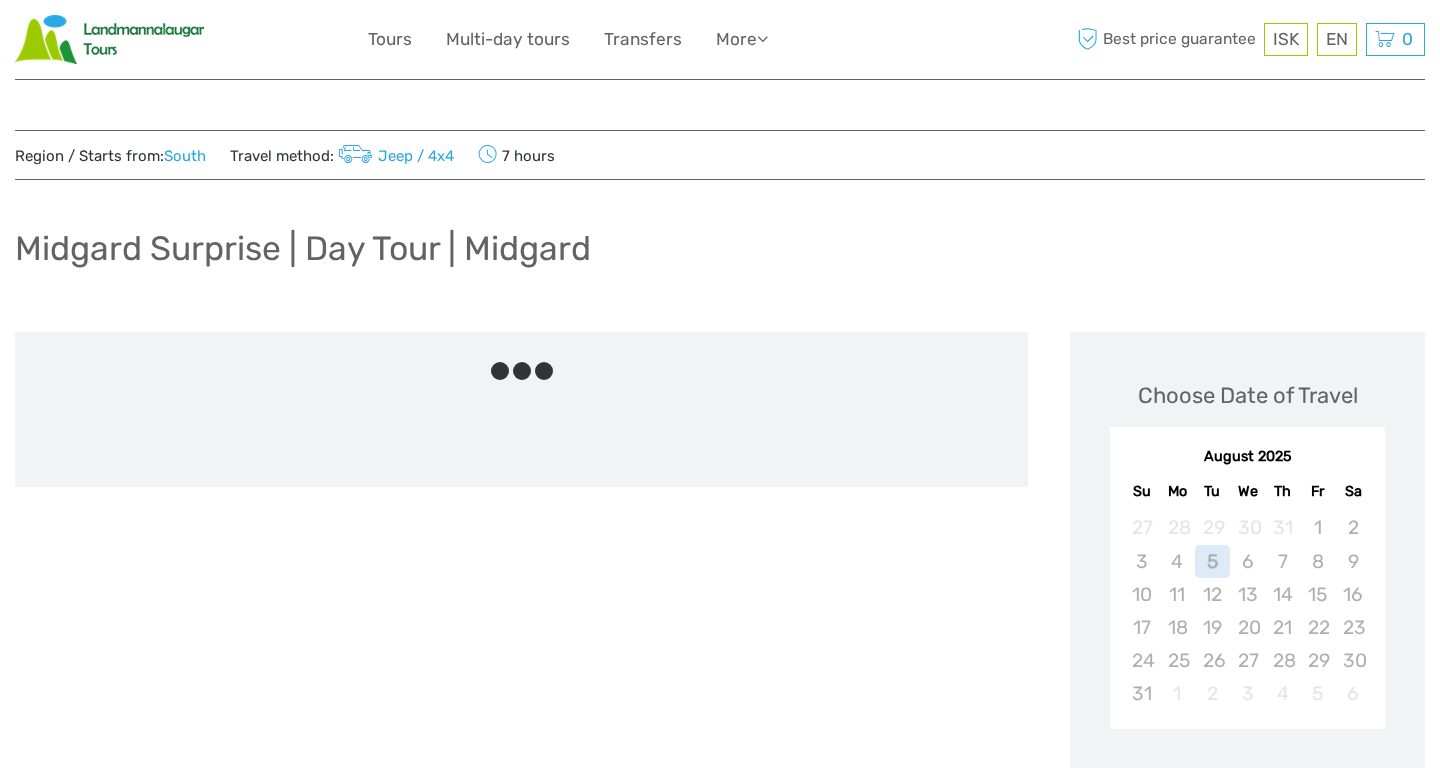 scroll, scrollTop: 0, scrollLeft: 0, axis: both 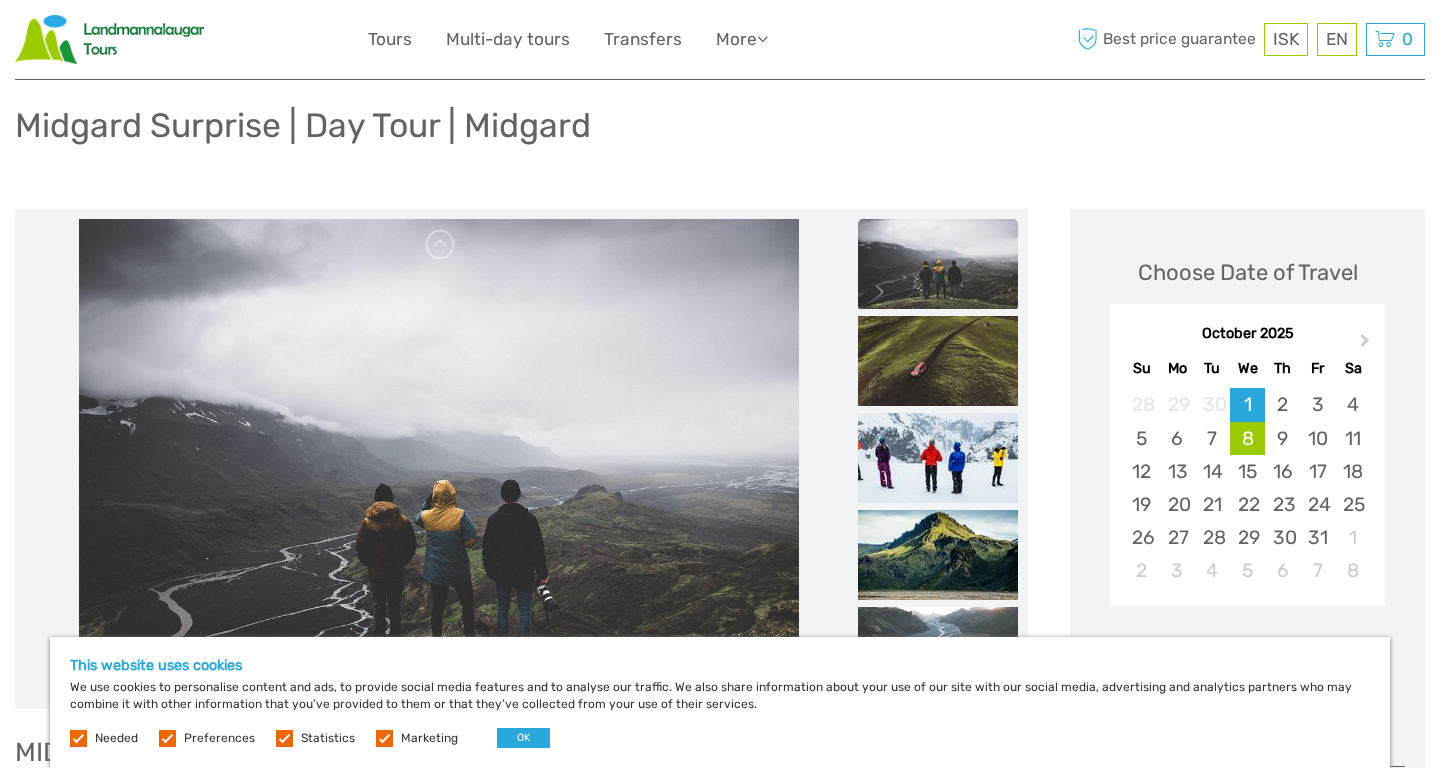 click on "8" at bounding box center (1247, 438) 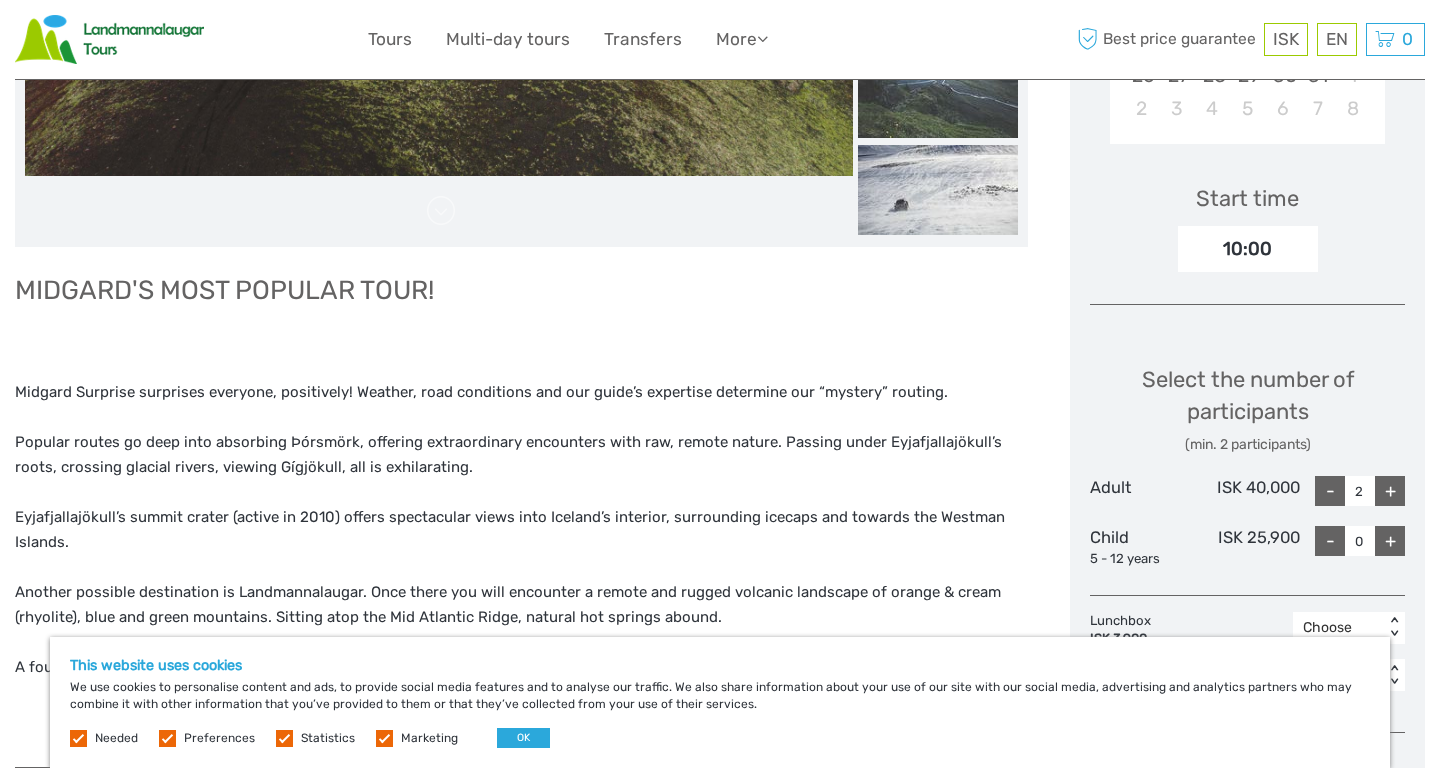 scroll, scrollTop: 0, scrollLeft: 0, axis: both 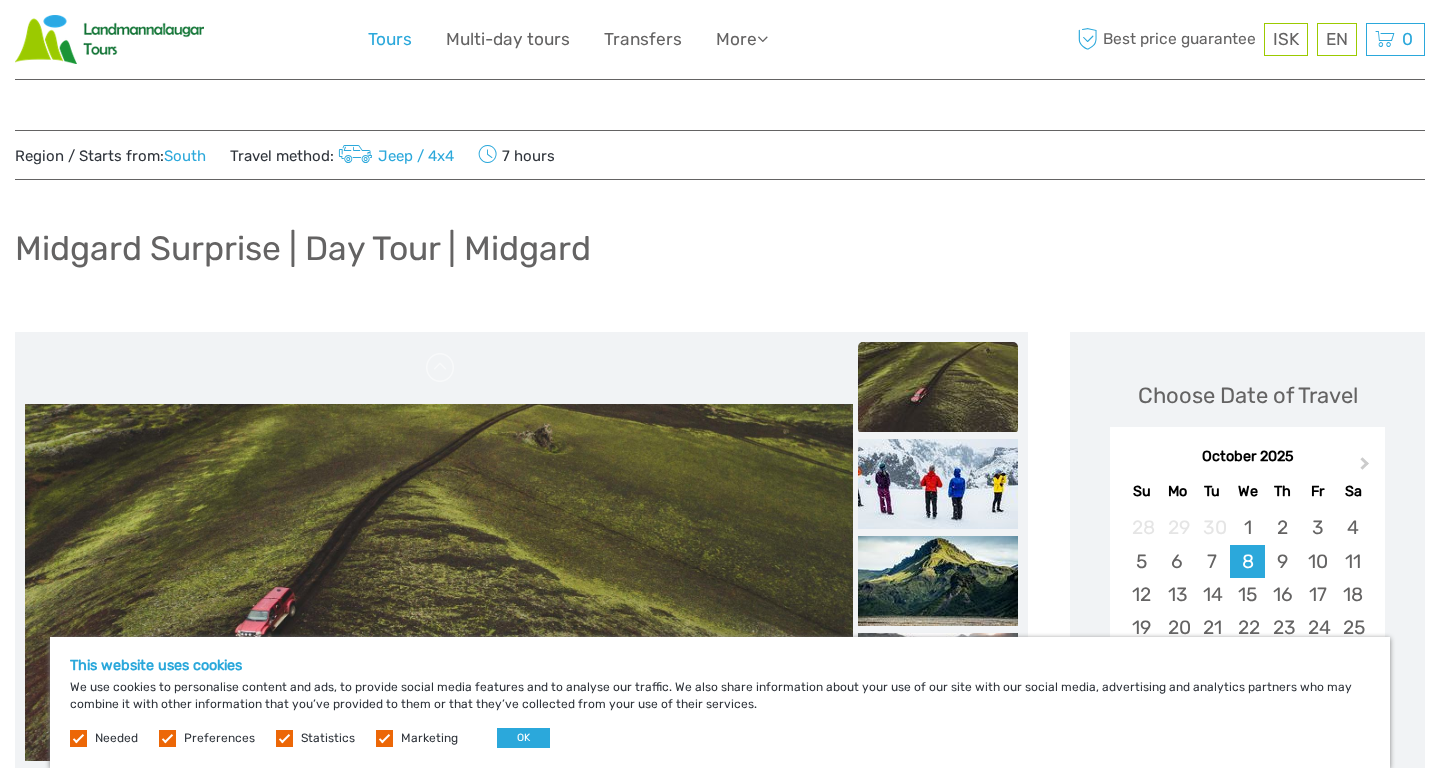 click on "Tours" at bounding box center (390, 39) 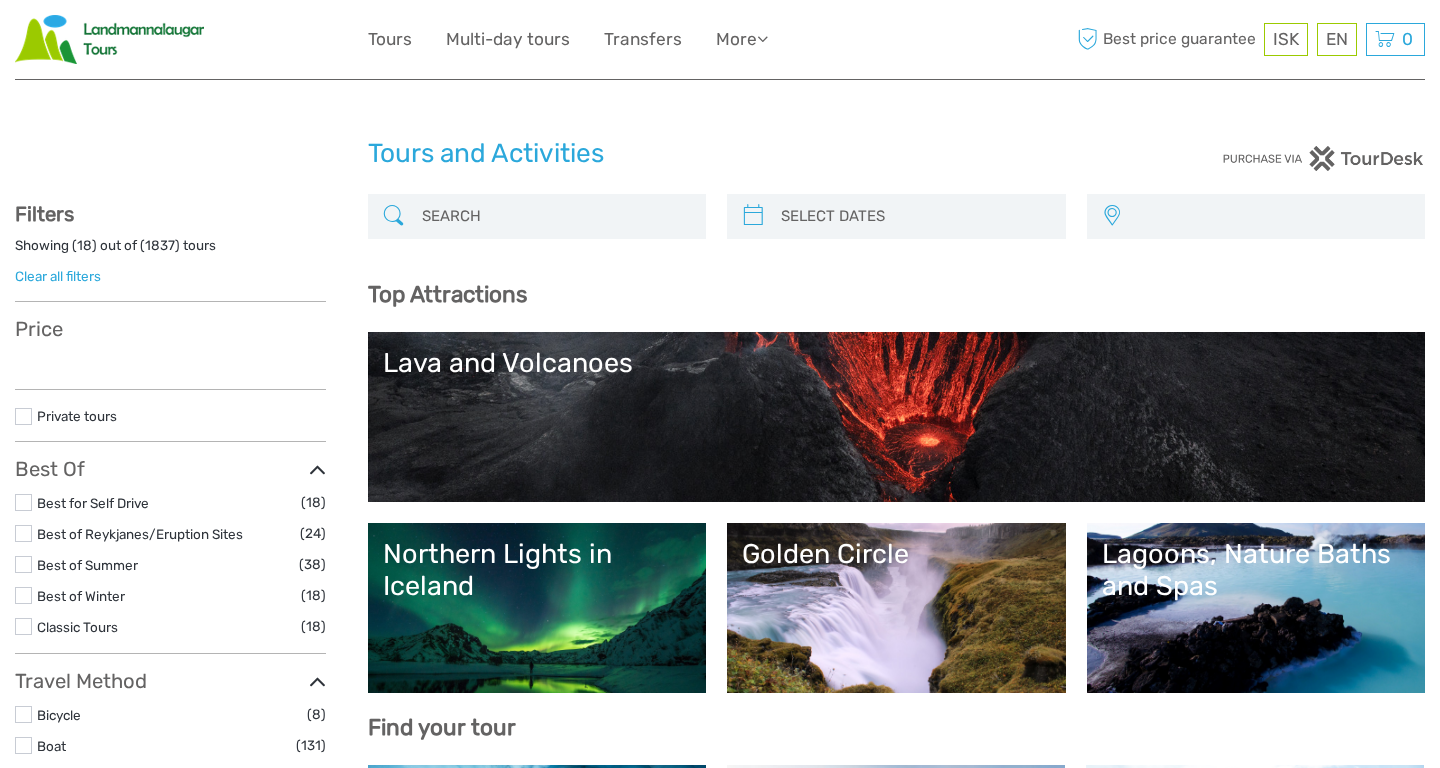 select 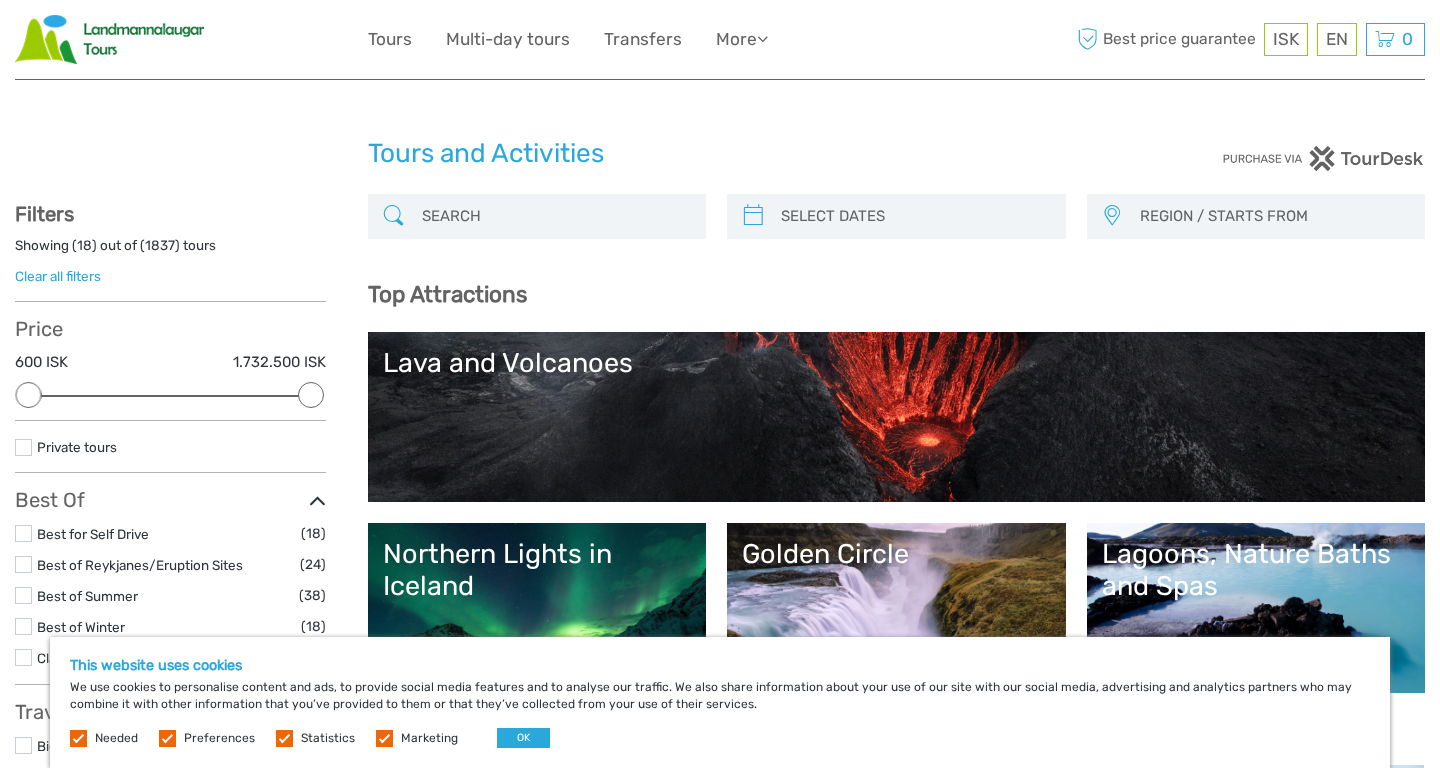 scroll, scrollTop: 167, scrollLeft: 0, axis: vertical 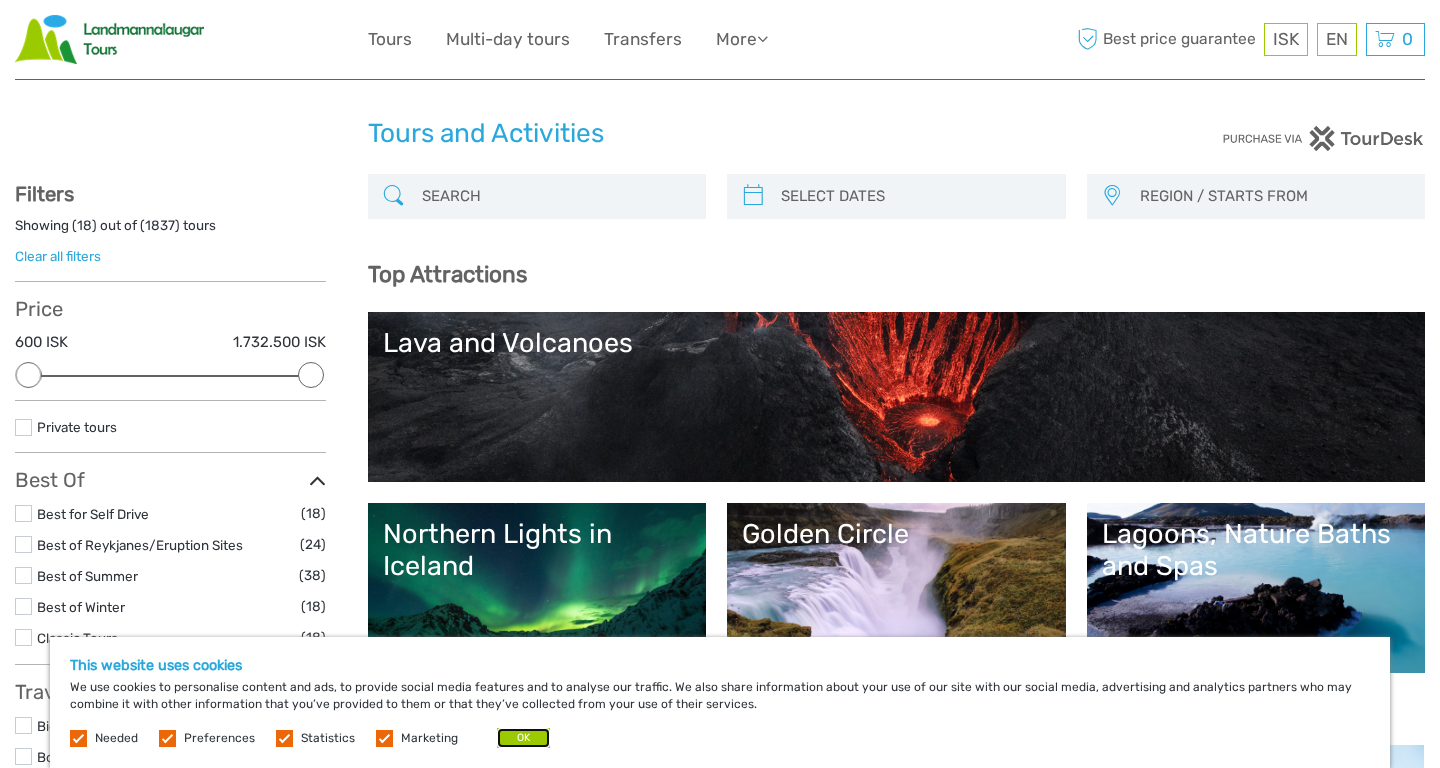 click on "OK" at bounding box center (523, 738) 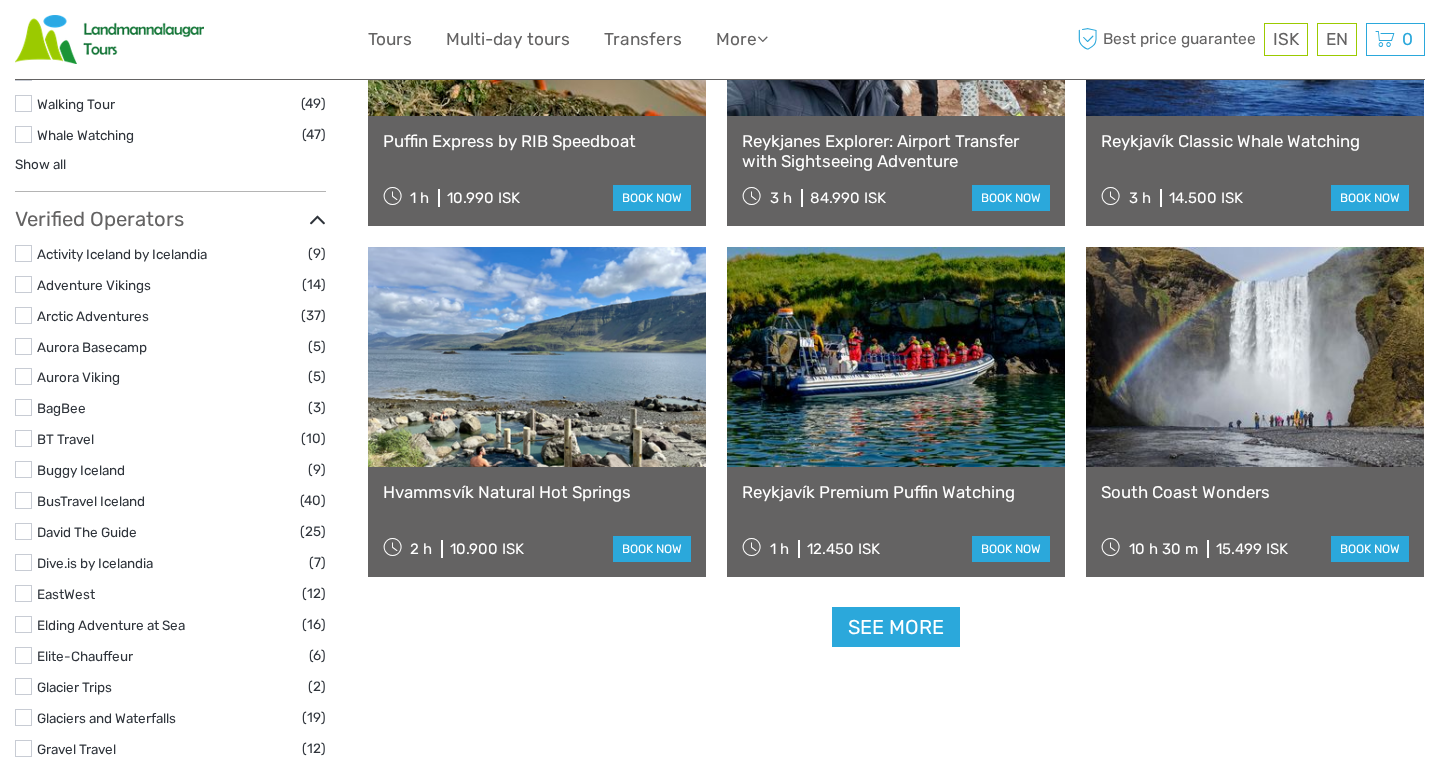 scroll, scrollTop: 2476, scrollLeft: 0, axis: vertical 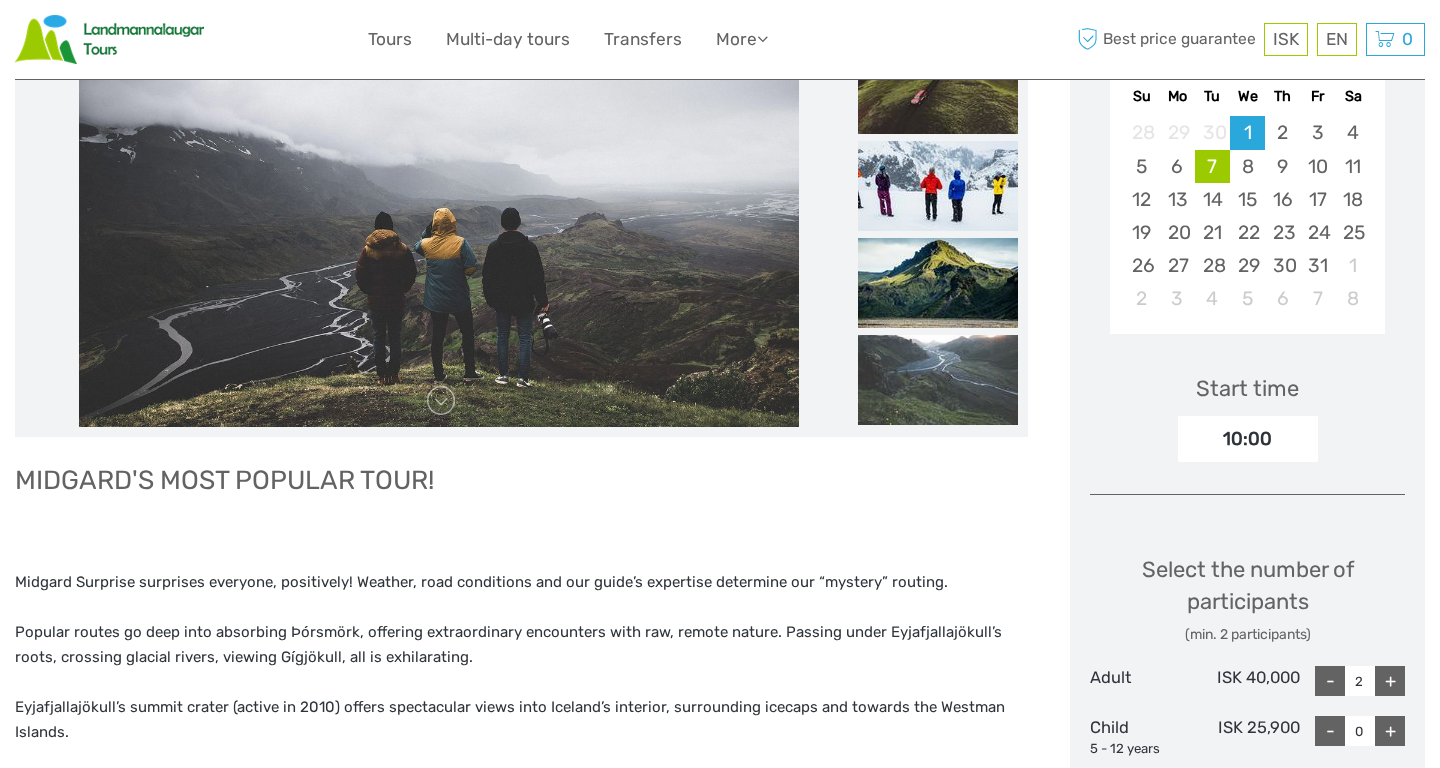 click on "7" at bounding box center [1212, 166] 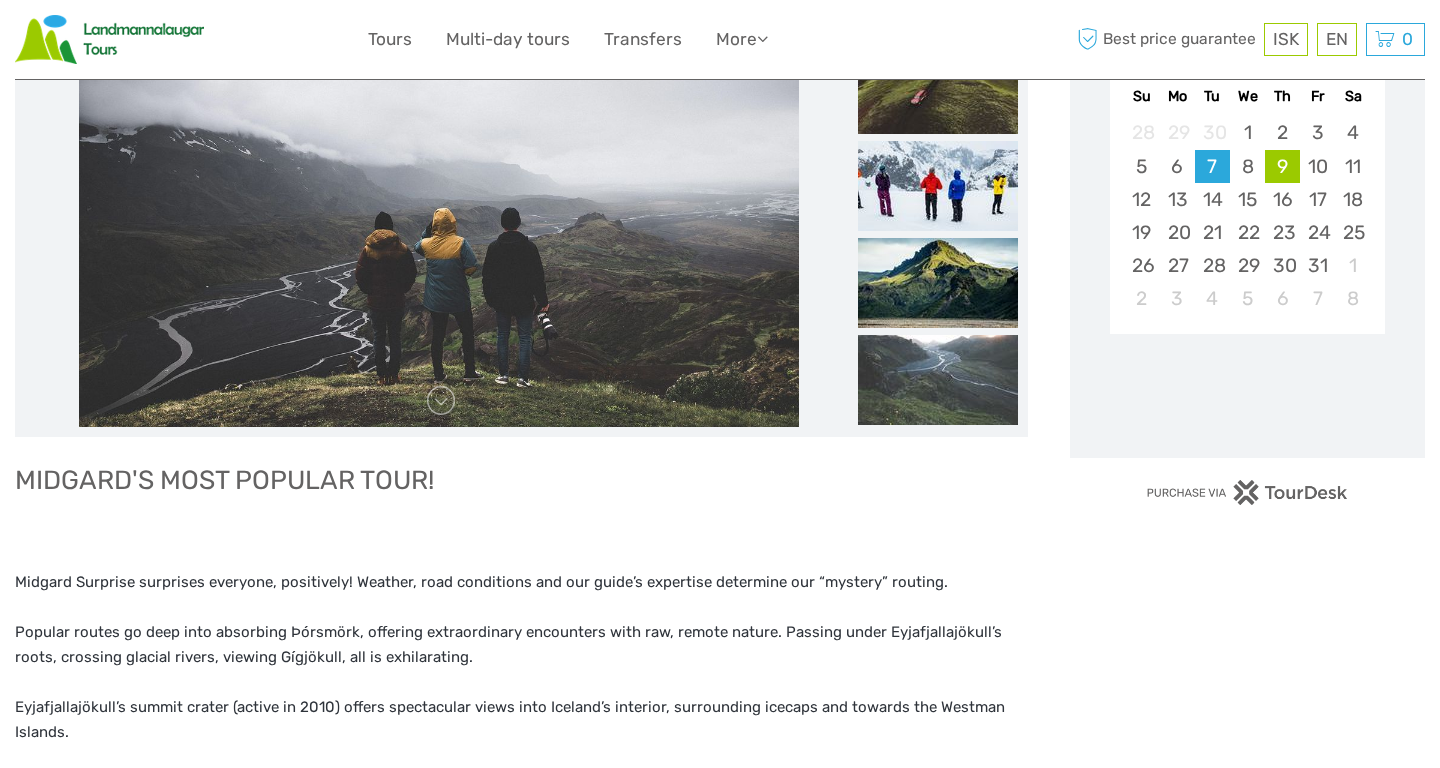click on "9" at bounding box center [1282, 166] 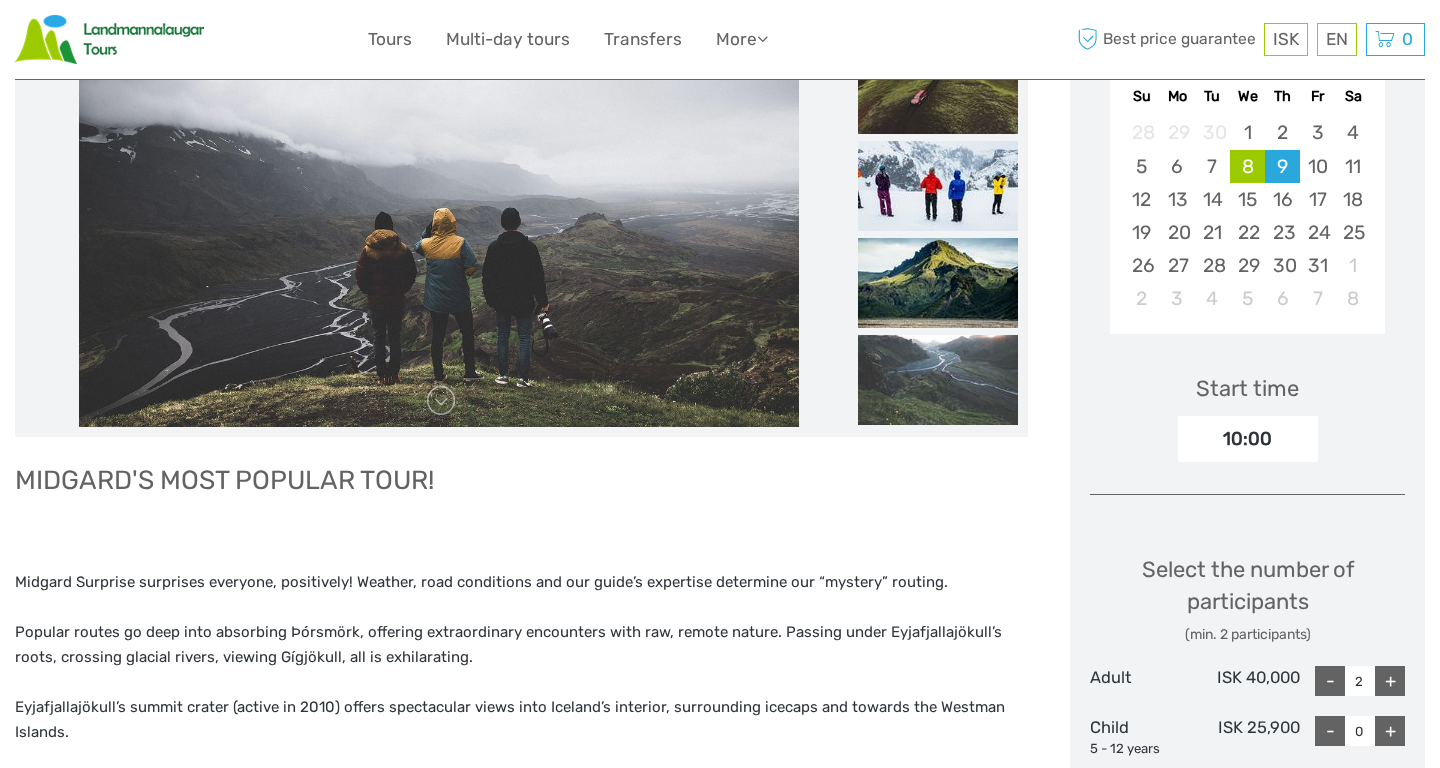 click on "8" at bounding box center (1247, 166) 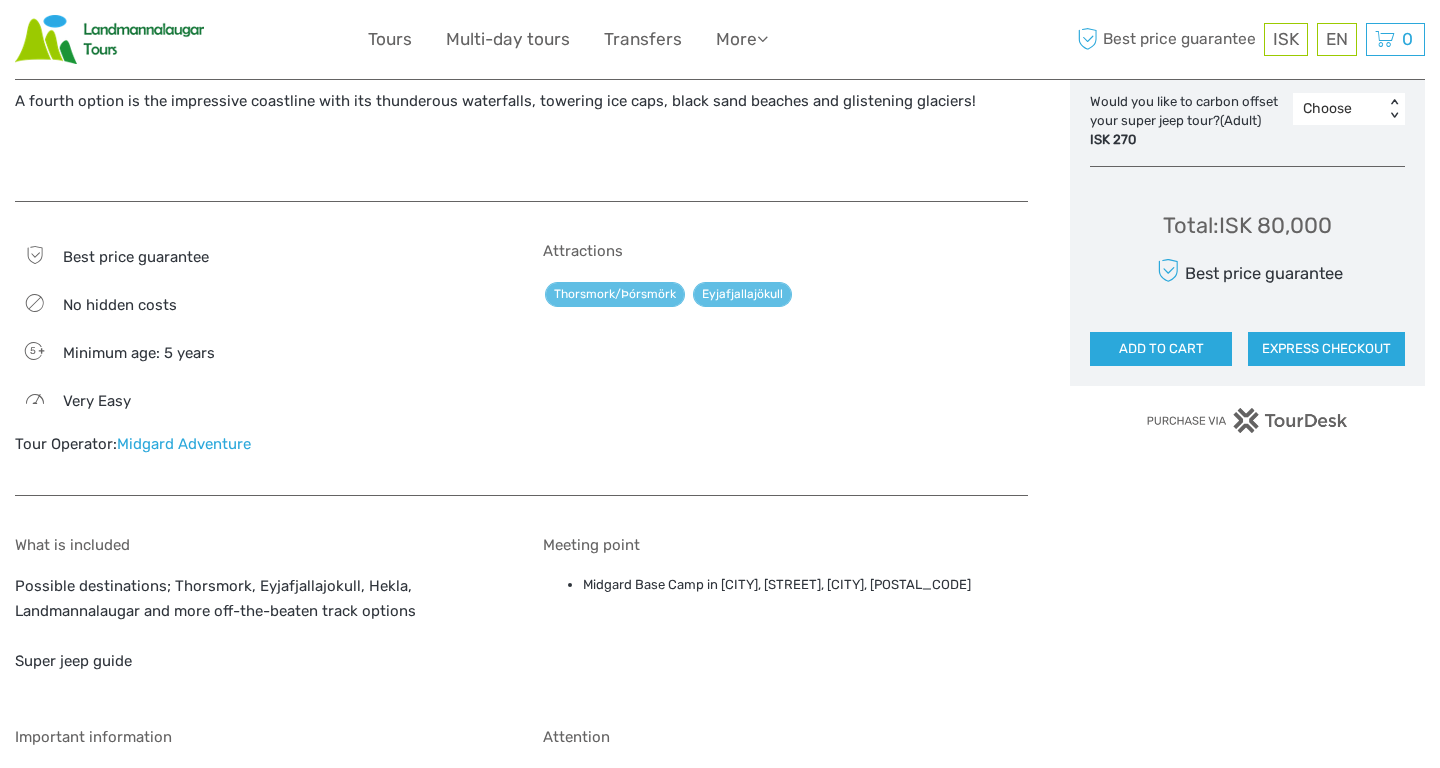 scroll, scrollTop: 1205, scrollLeft: 0, axis: vertical 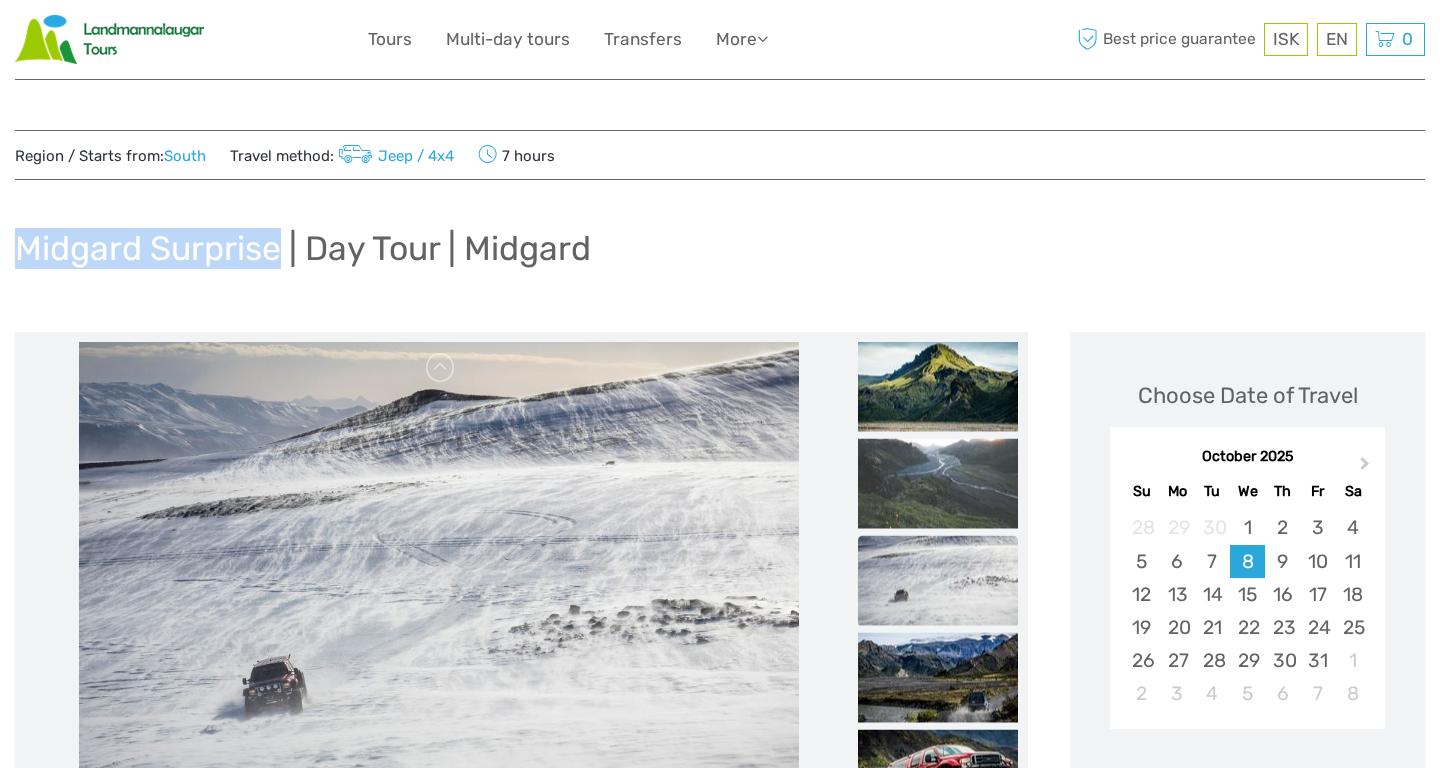 drag, startPoint x: 278, startPoint y: 252, endPoint x: 7, endPoint y: 250, distance: 271.0074 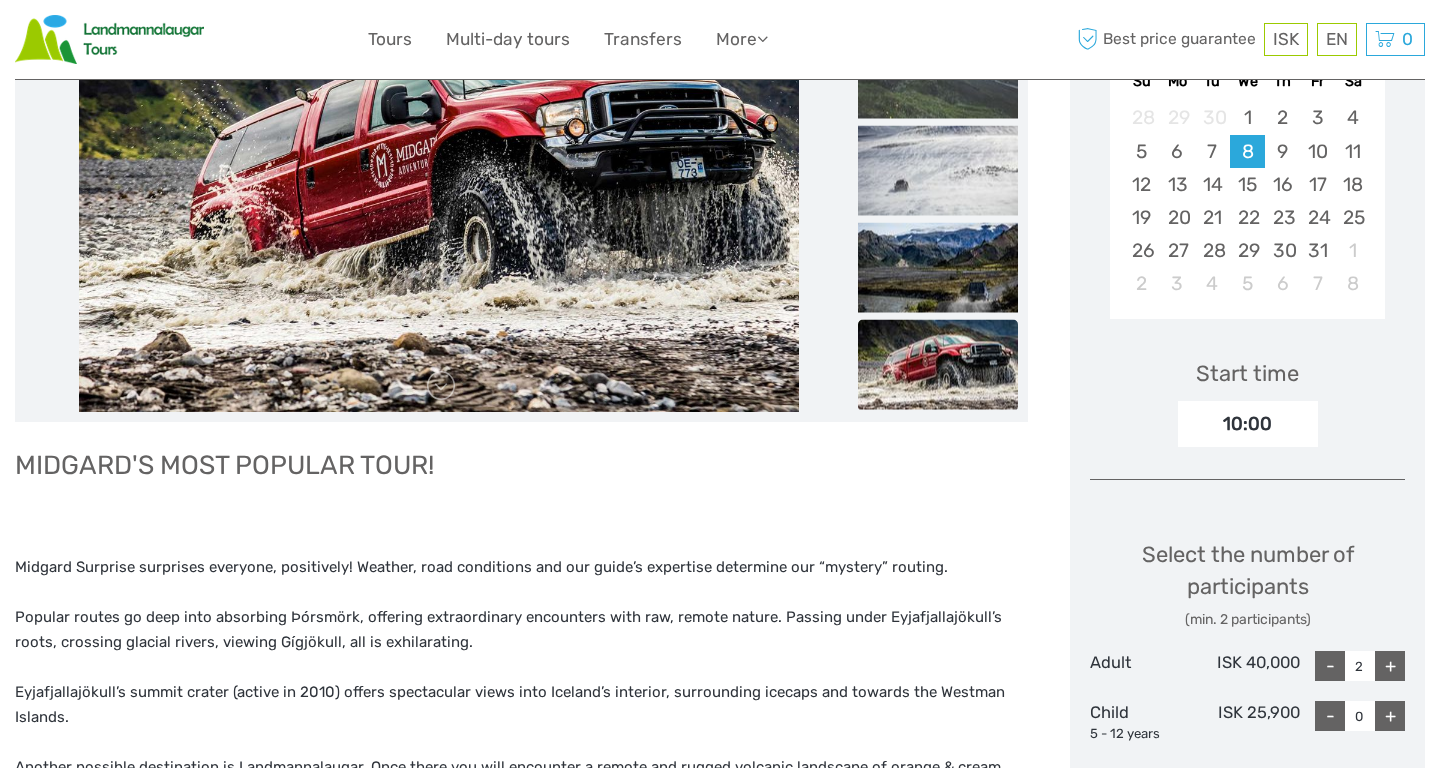 scroll, scrollTop: 287, scrollLeft: 0, axis: vertical 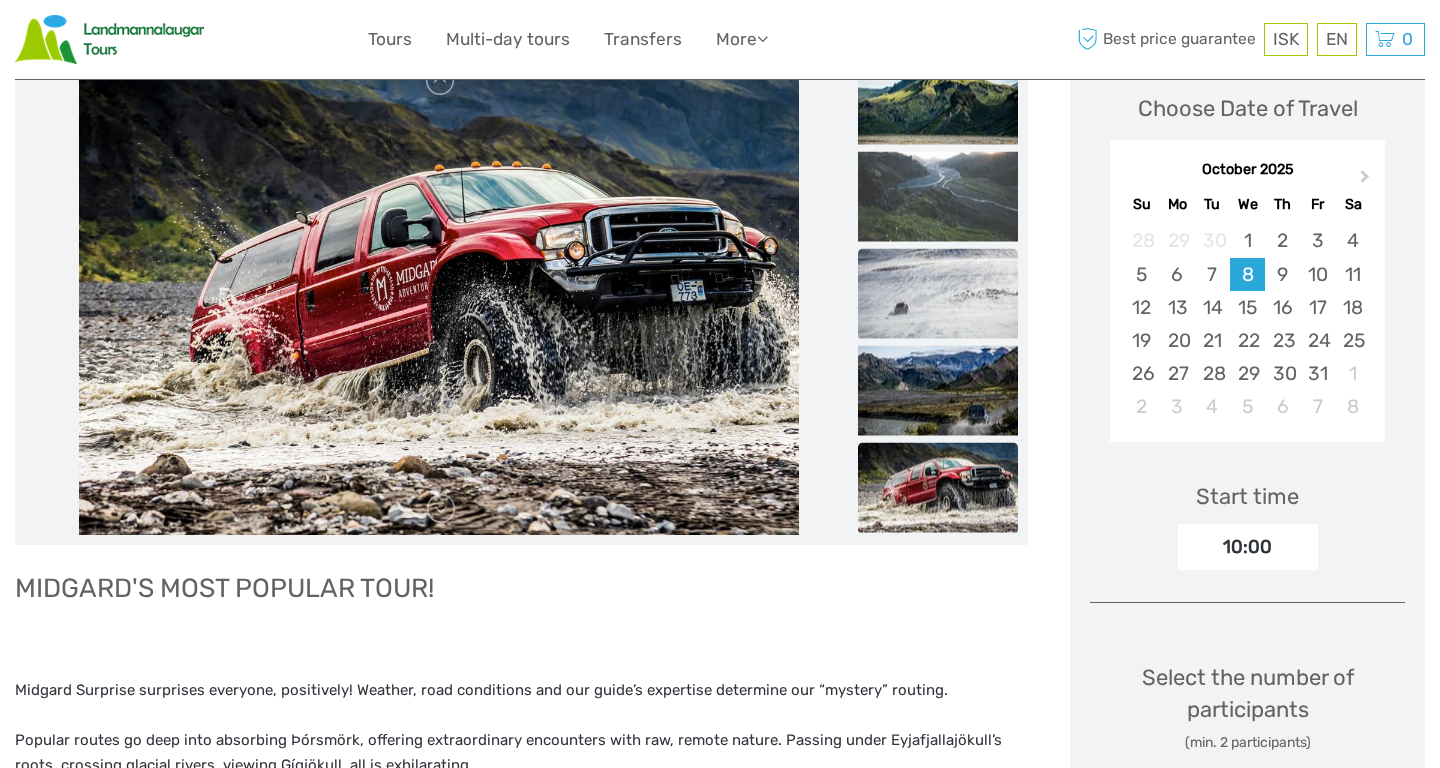 click at bounding box center [938, 294] 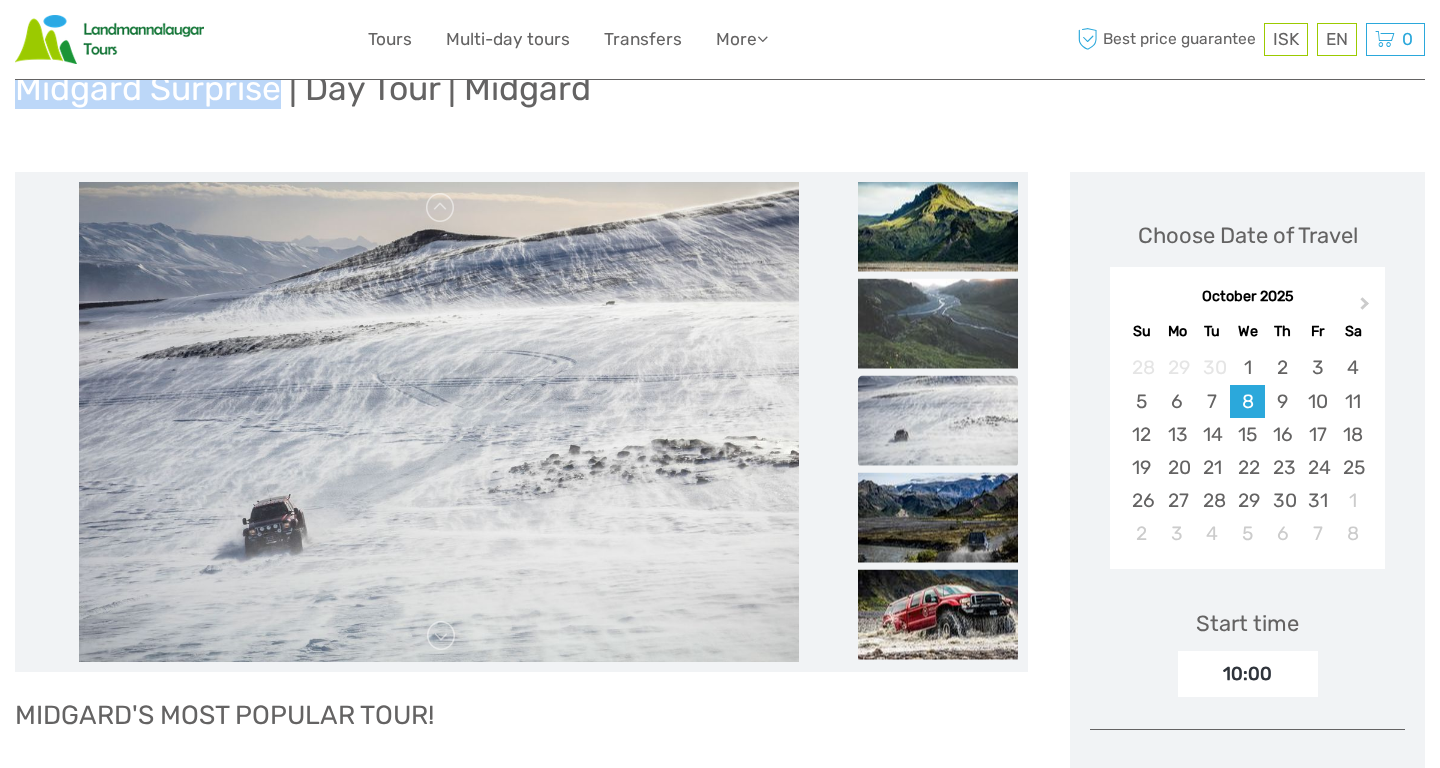 scroll, scrollTop: 0, scrollLeft: 0, axis: both 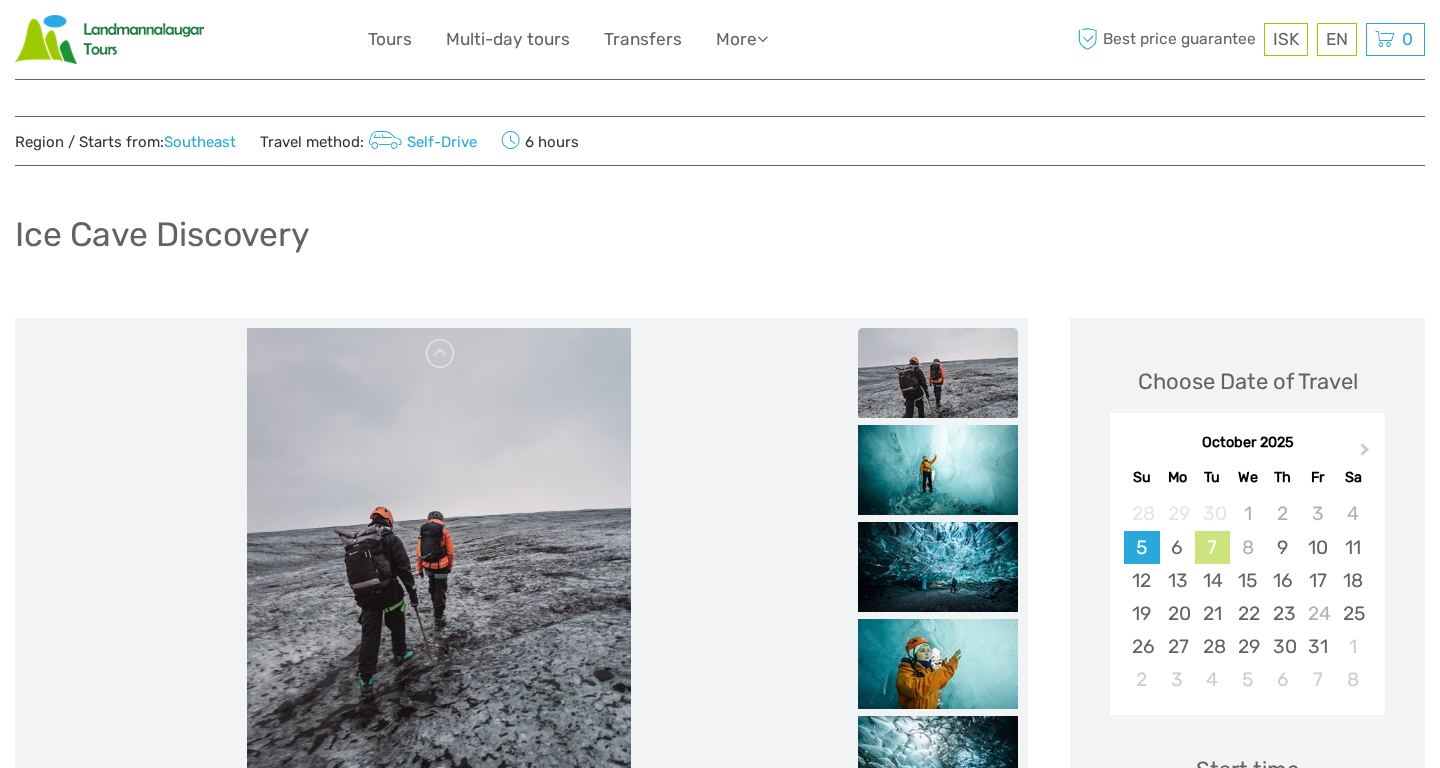 click on "7" at bounding box center [1212, 547] 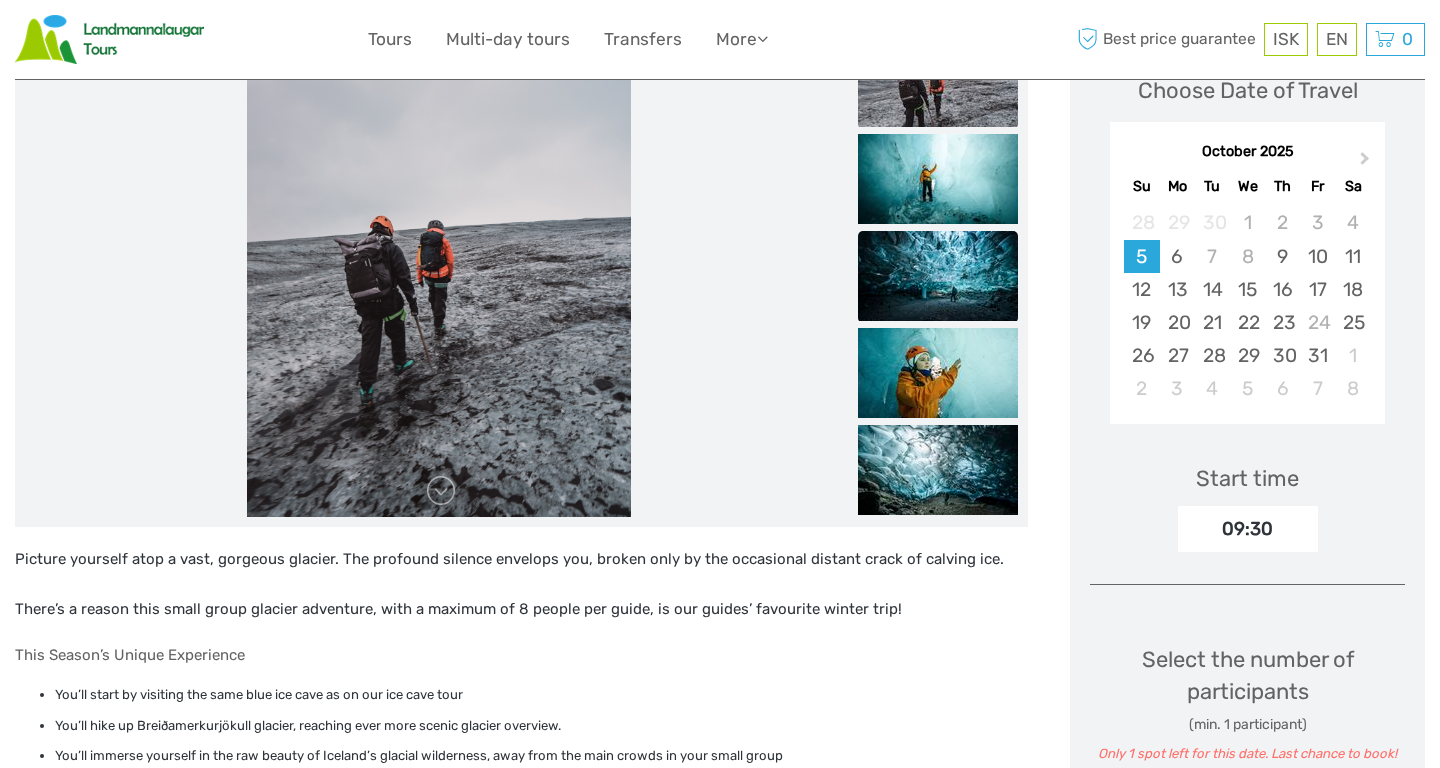 scroll, scrollTop: 0, scrollLeft: 0, axis: both 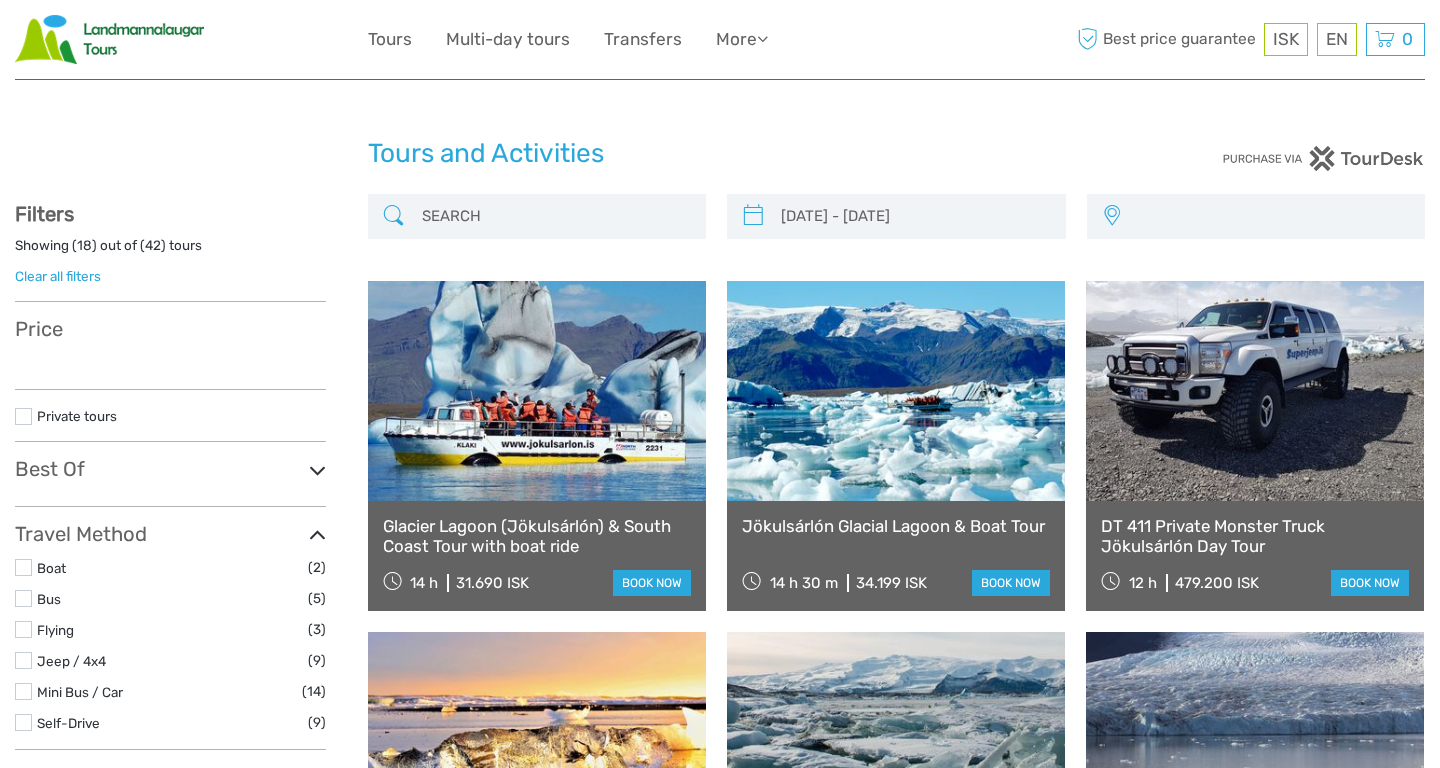 select 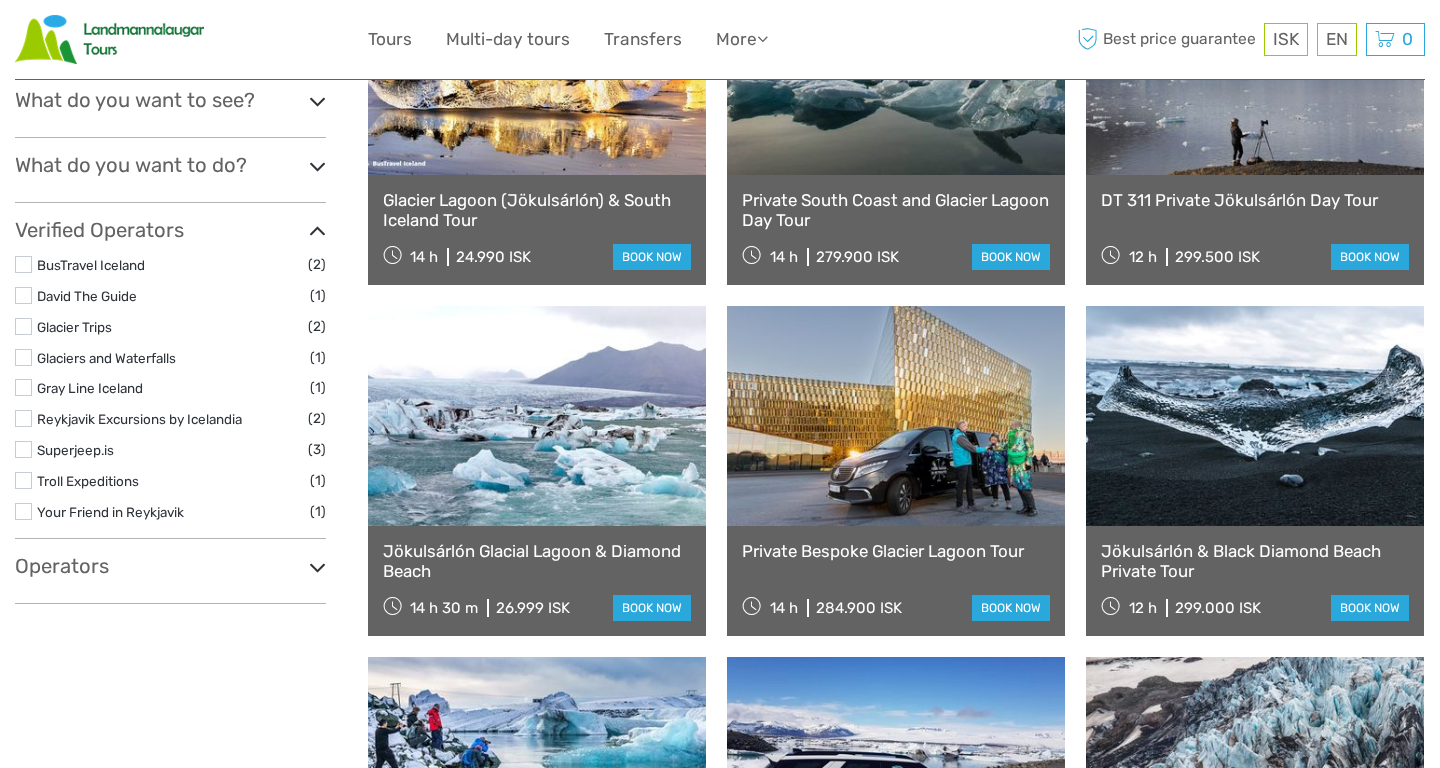 type on "29/09/2025  -  12/10/2025" 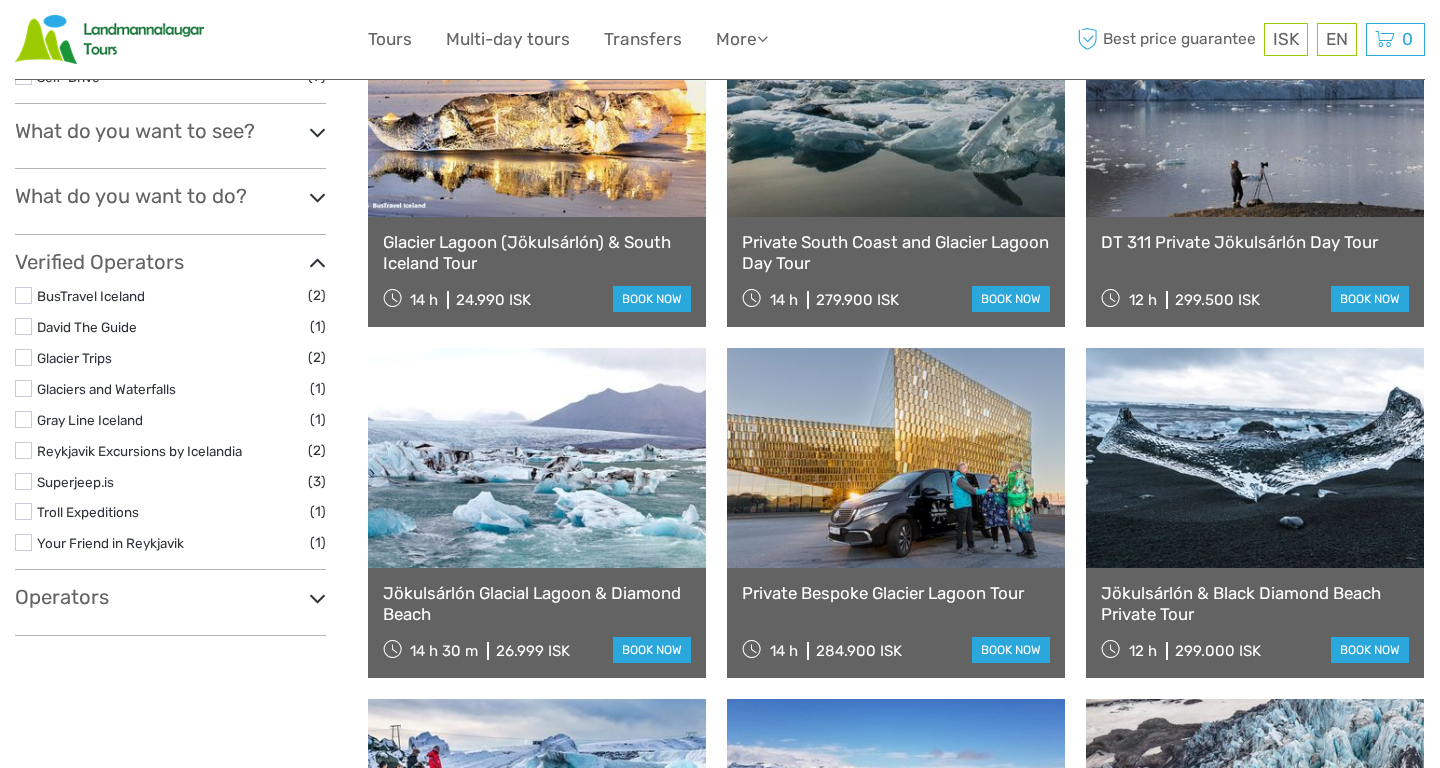 scroll, scrollTop: 0, scrollLeft: 0, axis: both 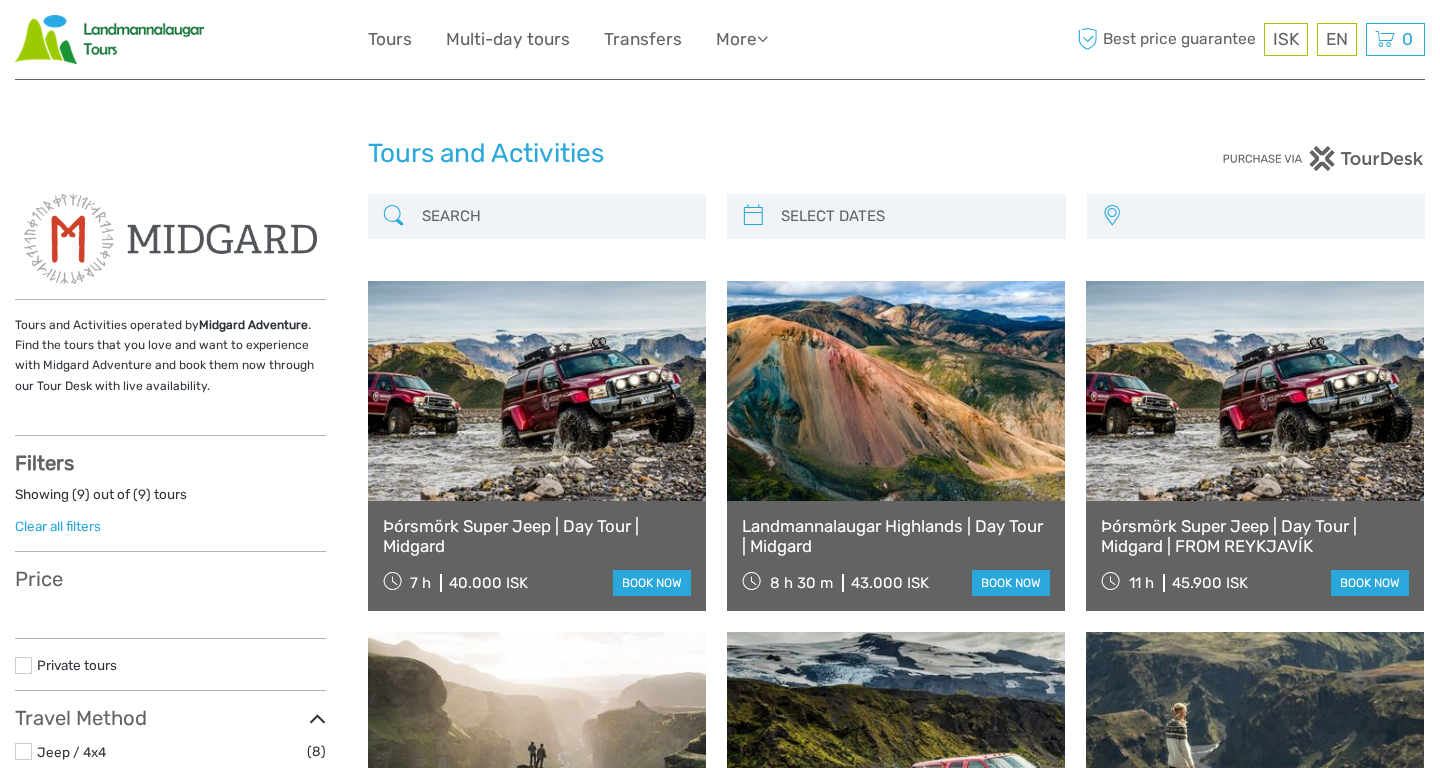 select 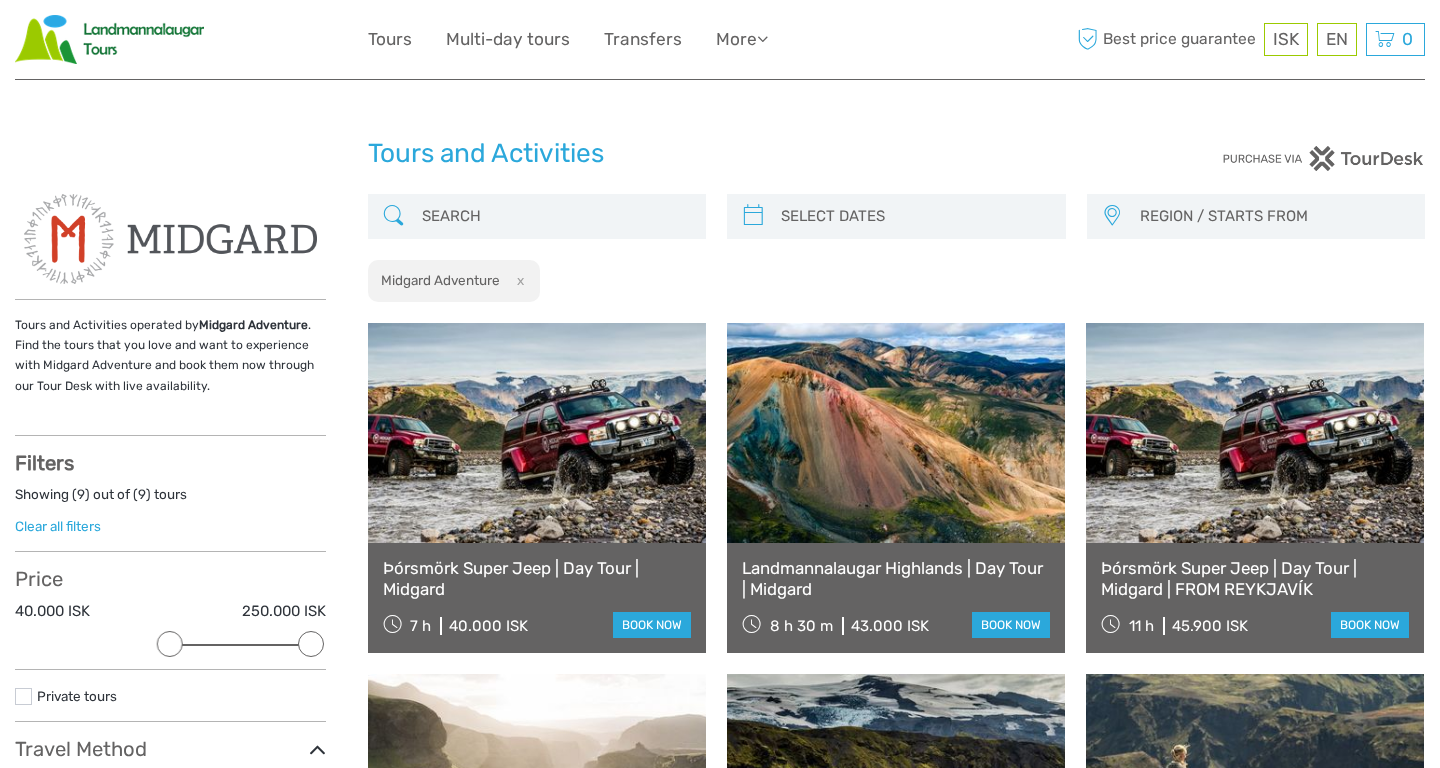 scroll, scrollTop: 0, scrollLeft: 0, axis: both 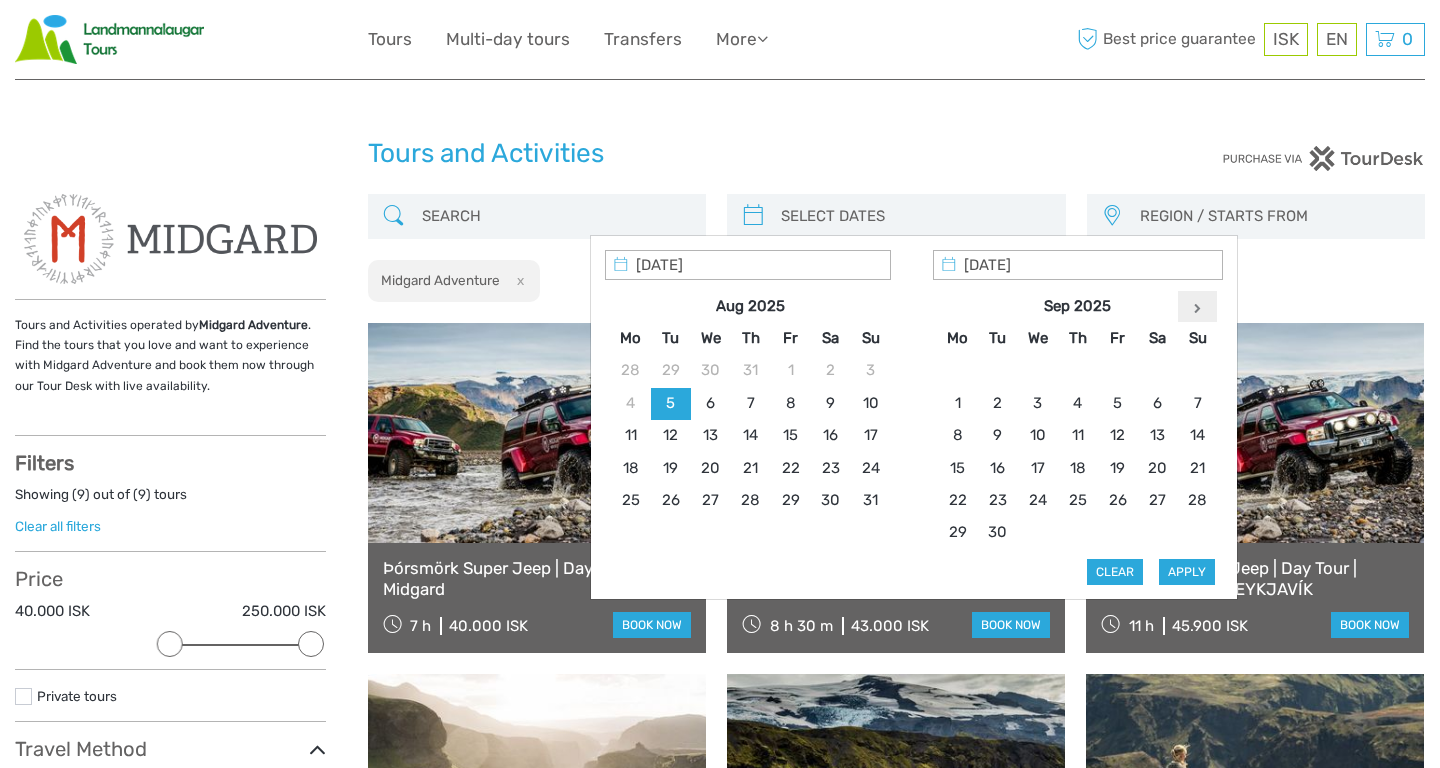 click at bounding box center [1197, 308] 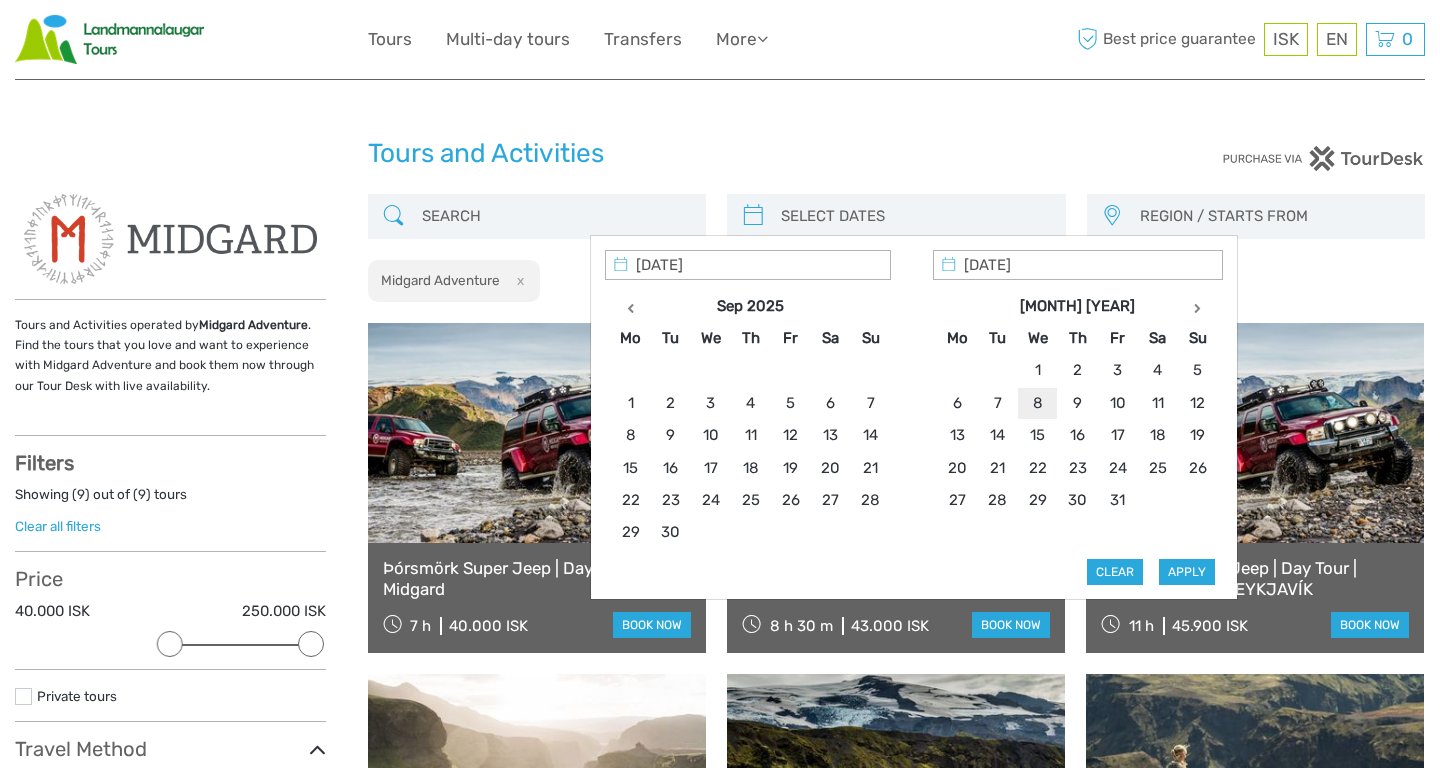 type on "08/10/2025" 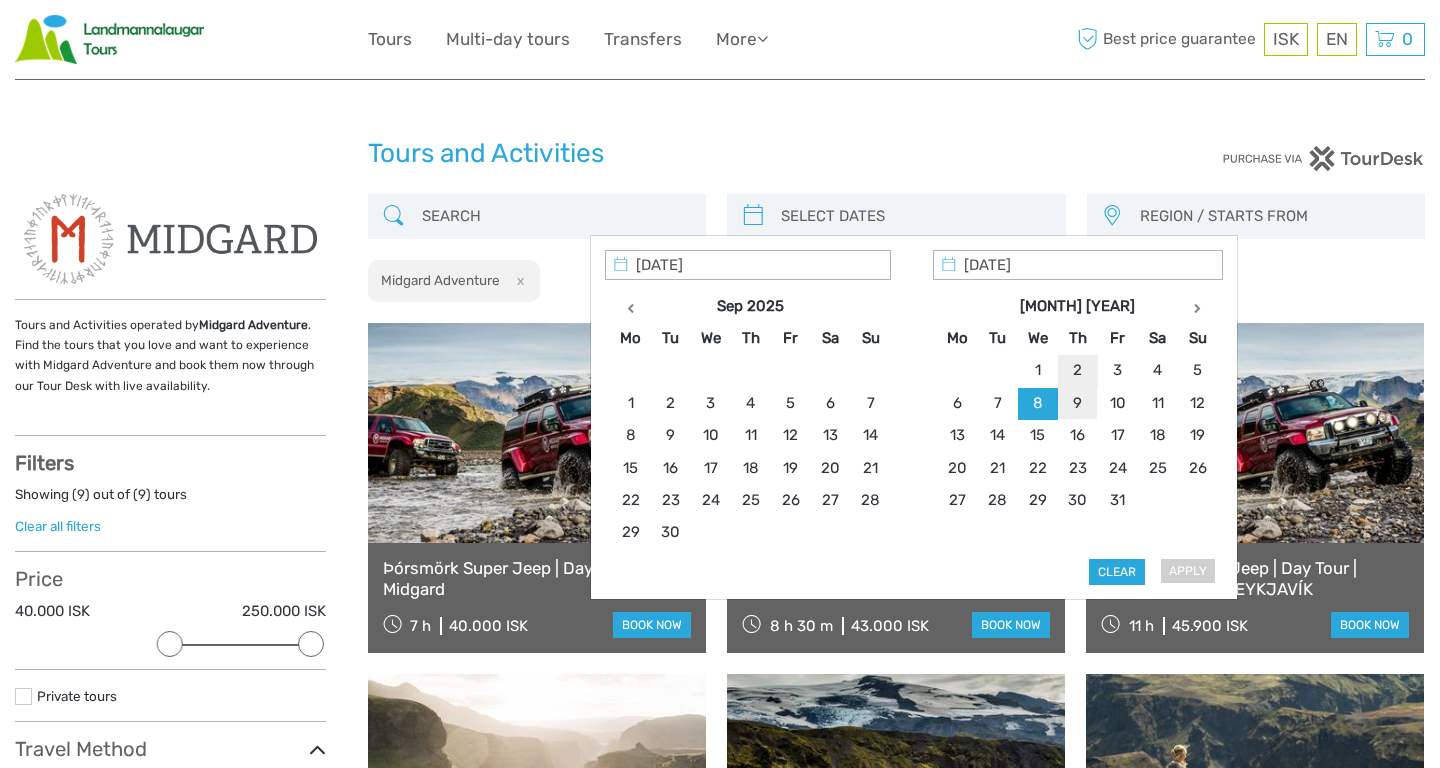 type on "09/10/2025" 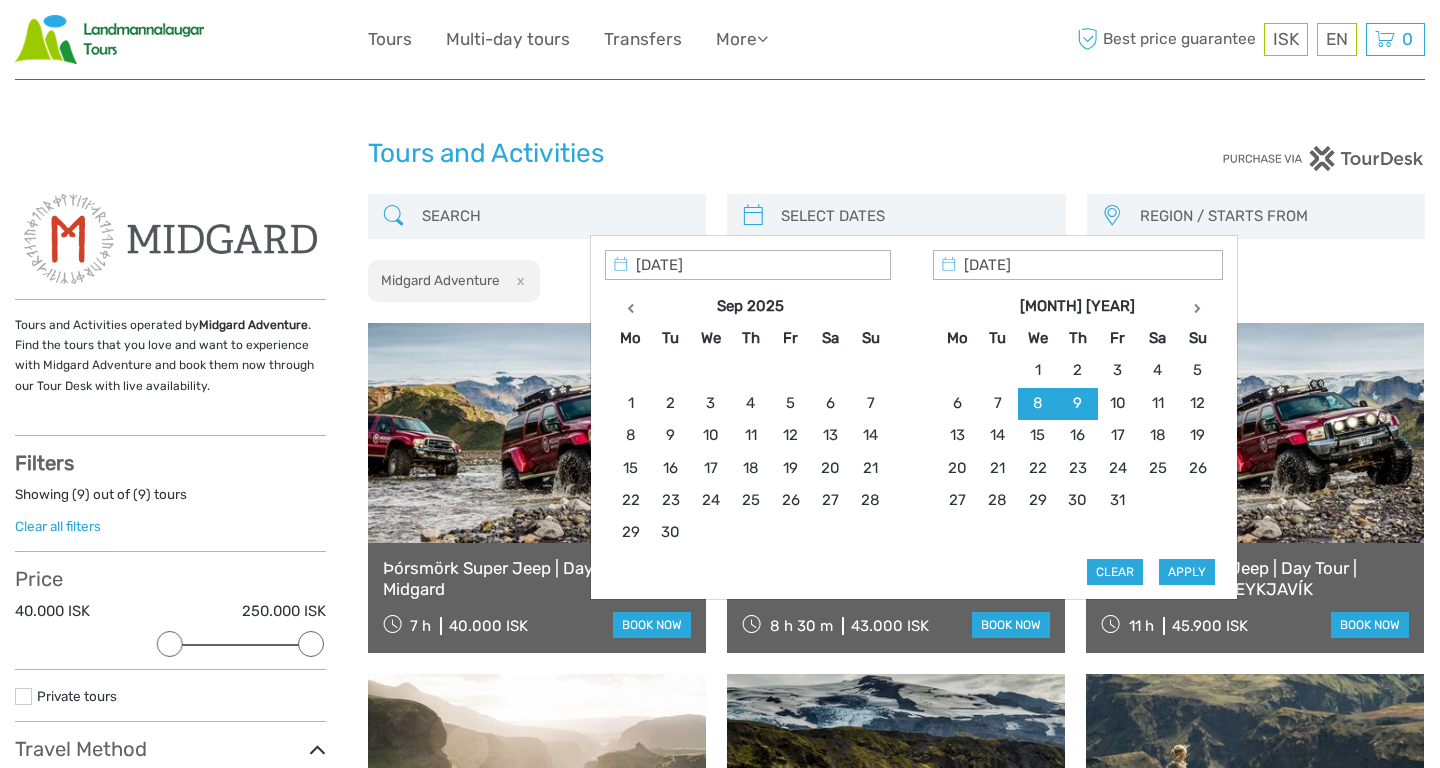 type on "08/10/2025" 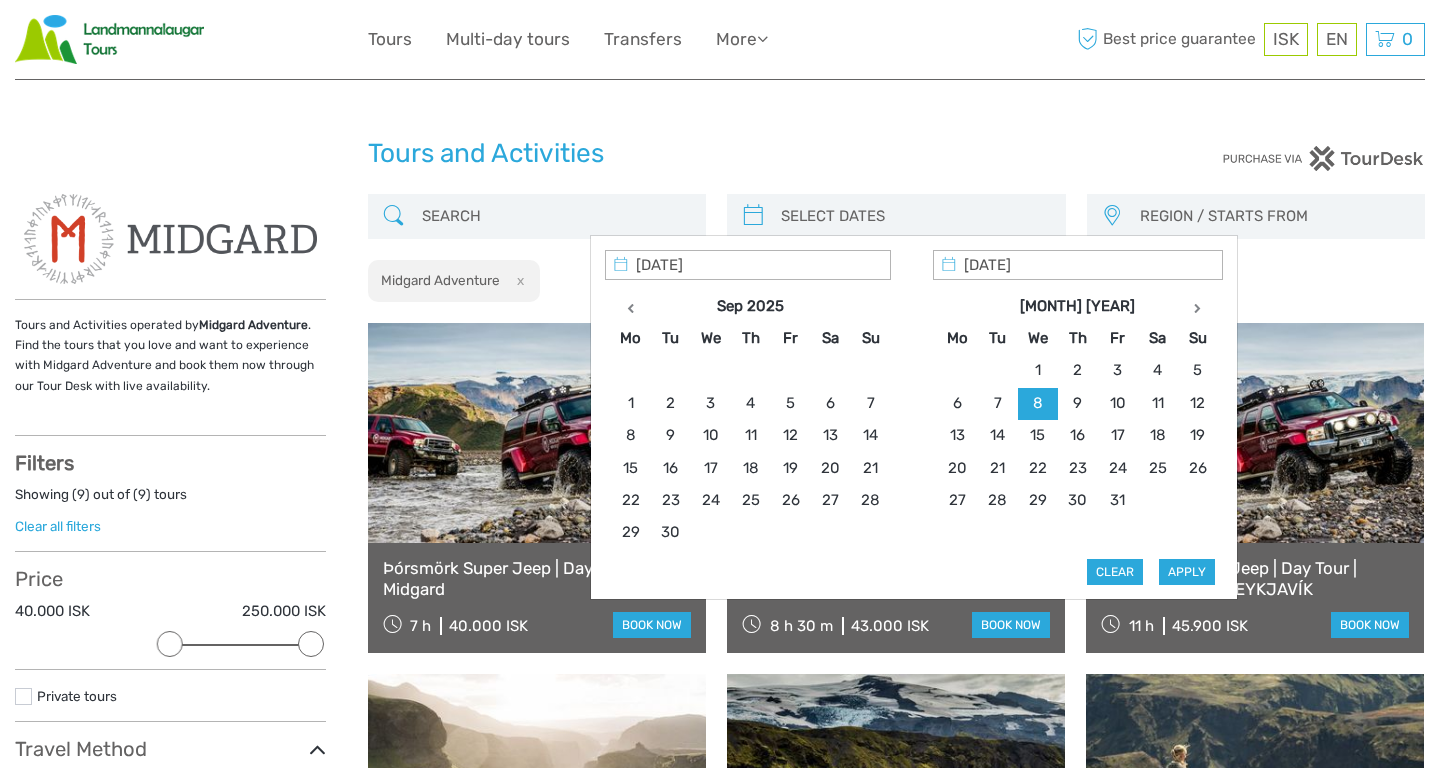 type on "08/10/2025" 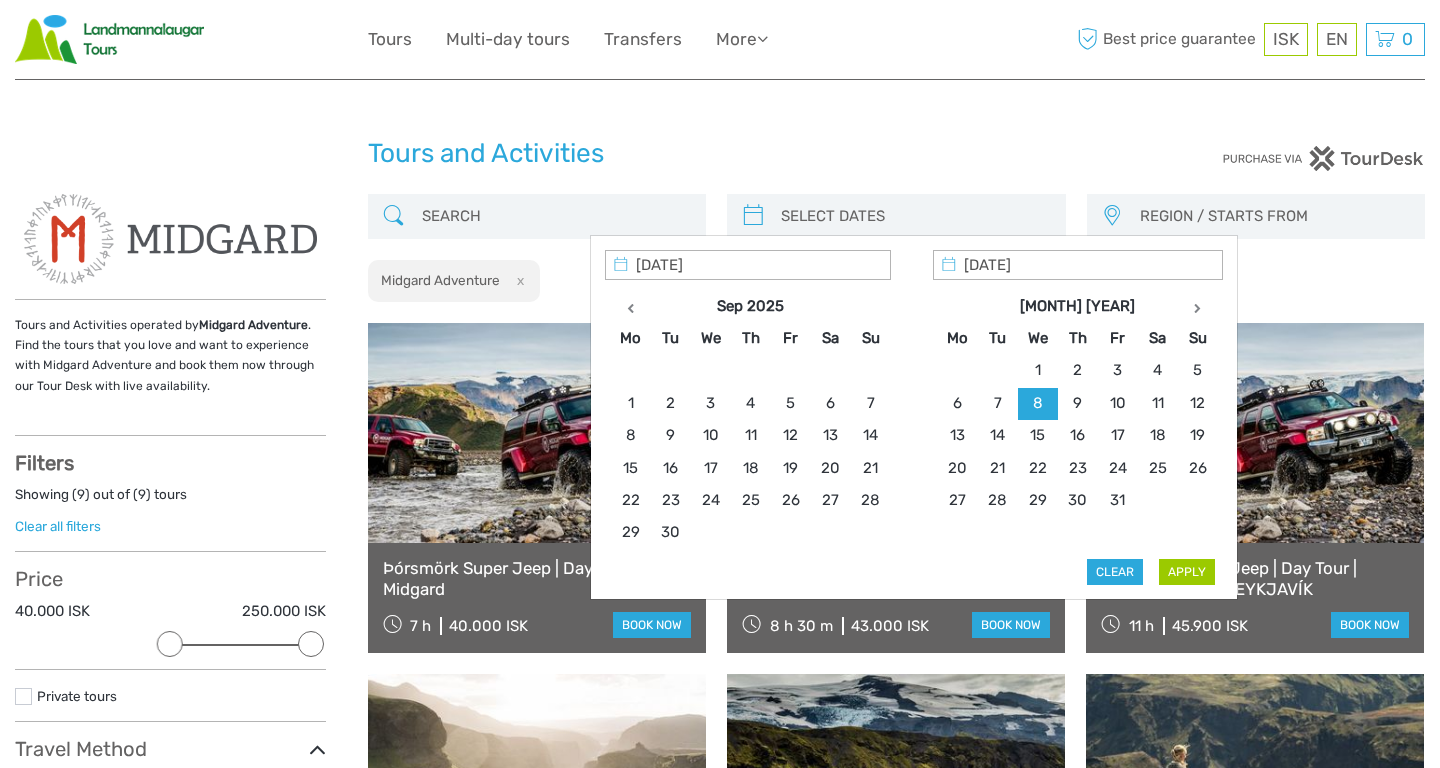 click on "Apply" at bounding box center (1187, 572) 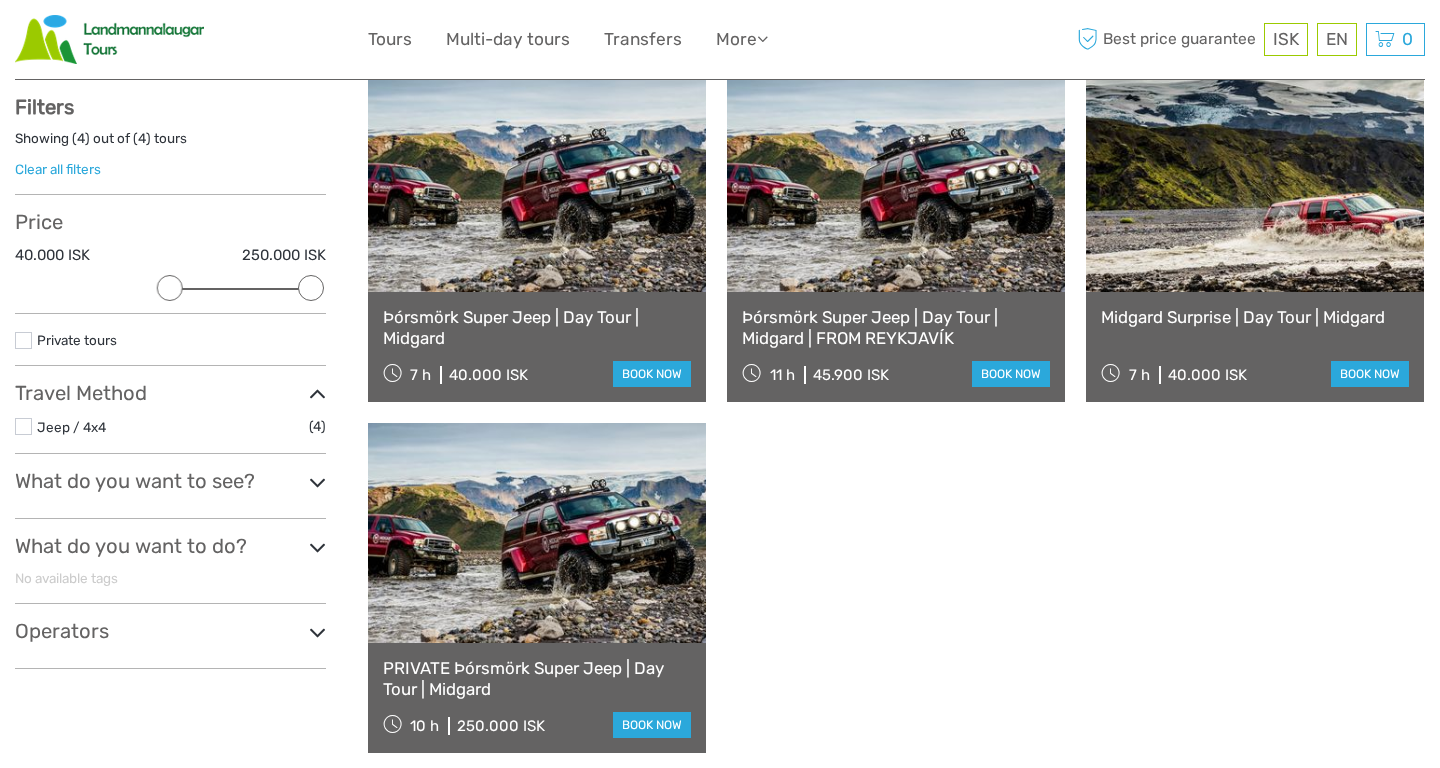 scroll, scrollTop: 246, scrollLeft: 0, axis: vertical 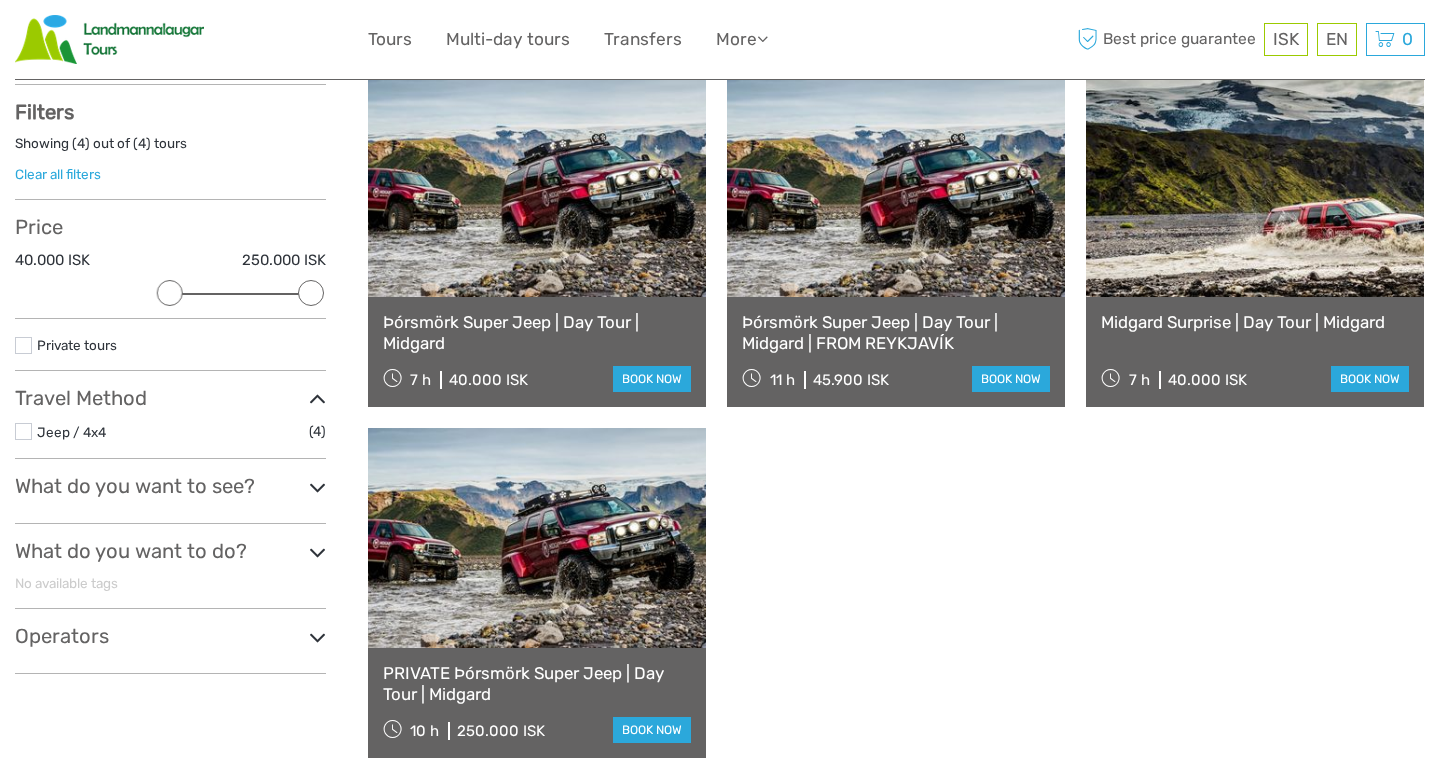 click on "Þórsmörk Super Jeep | Day Tour | Midgard" at bounding box center (537, 332) 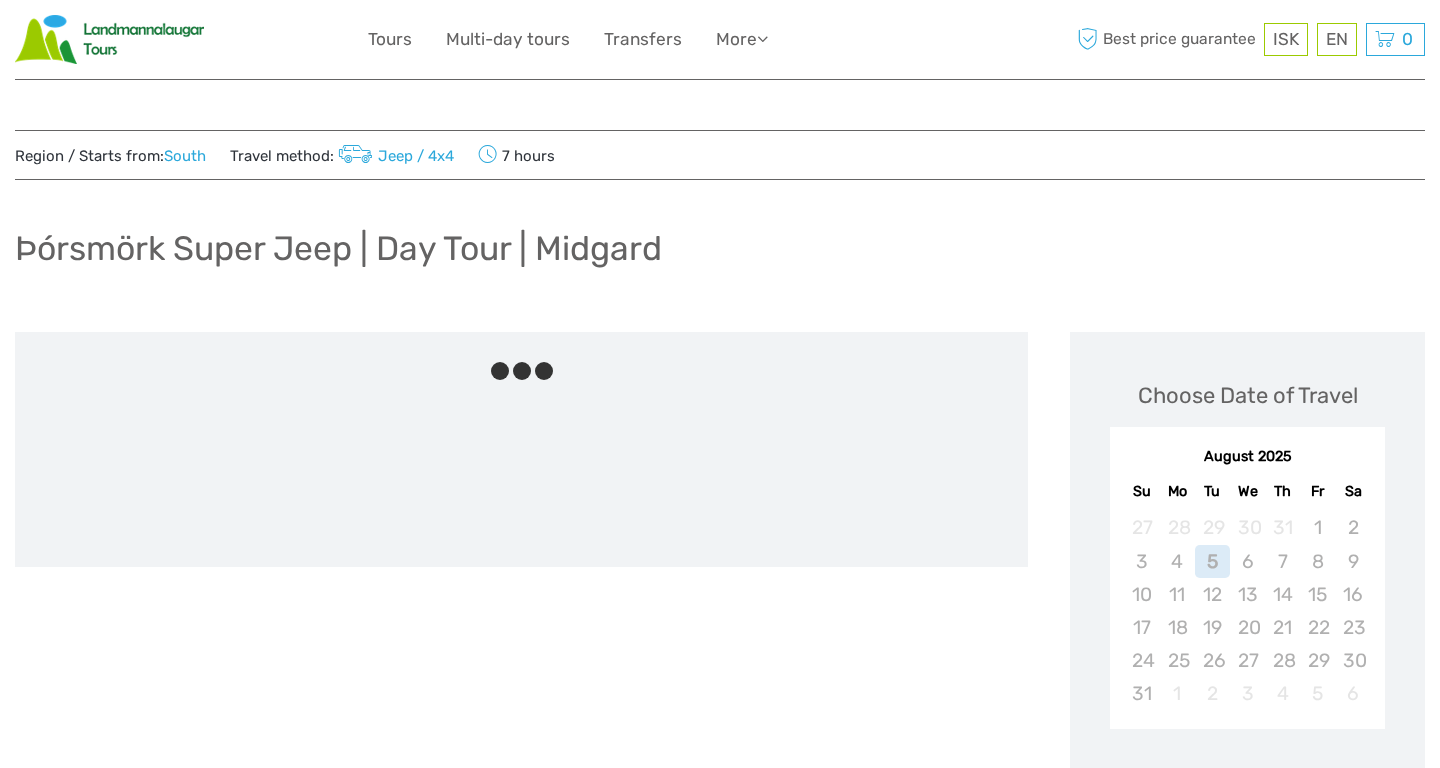 scroll, scrollTop: 0, scrollLeft: 0, axis: both 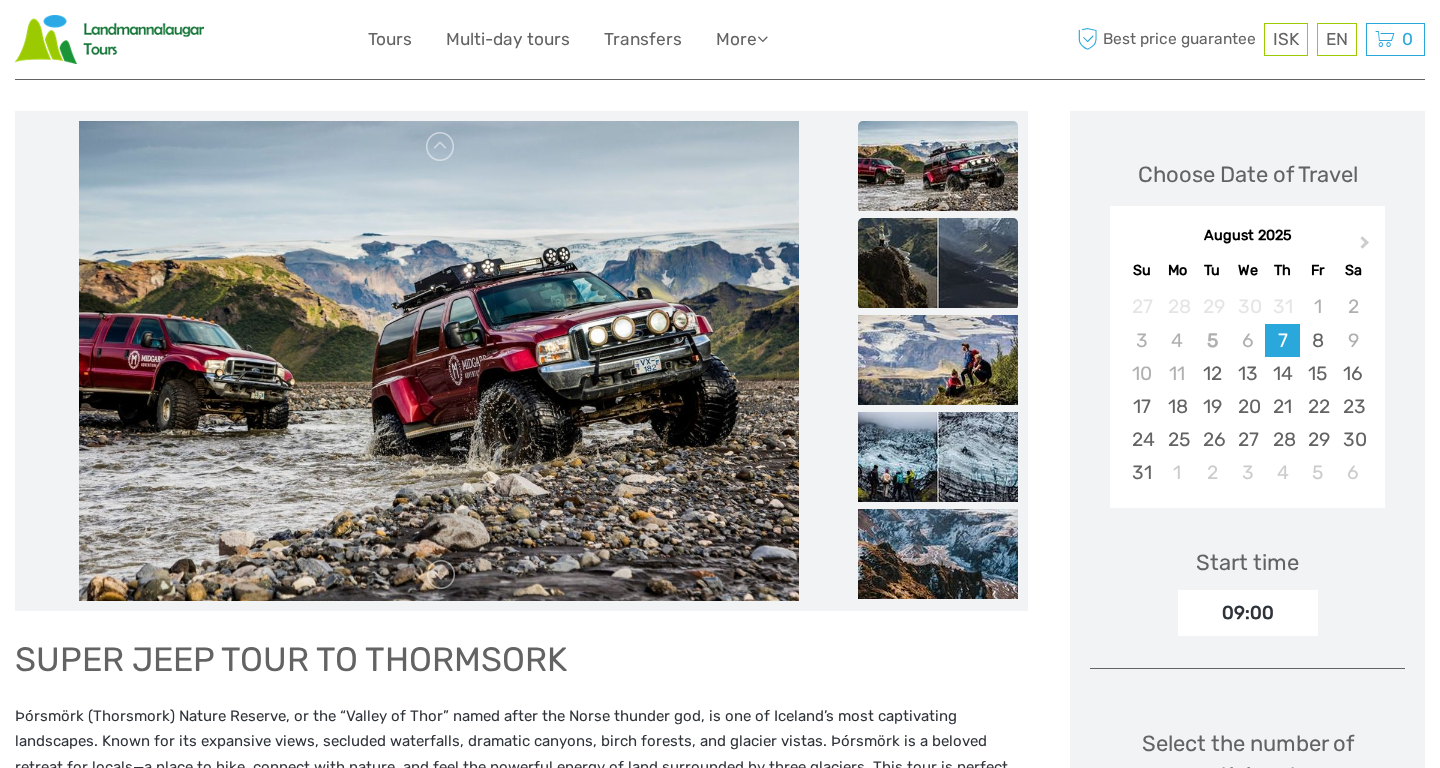click at bounding box center (938, 263) 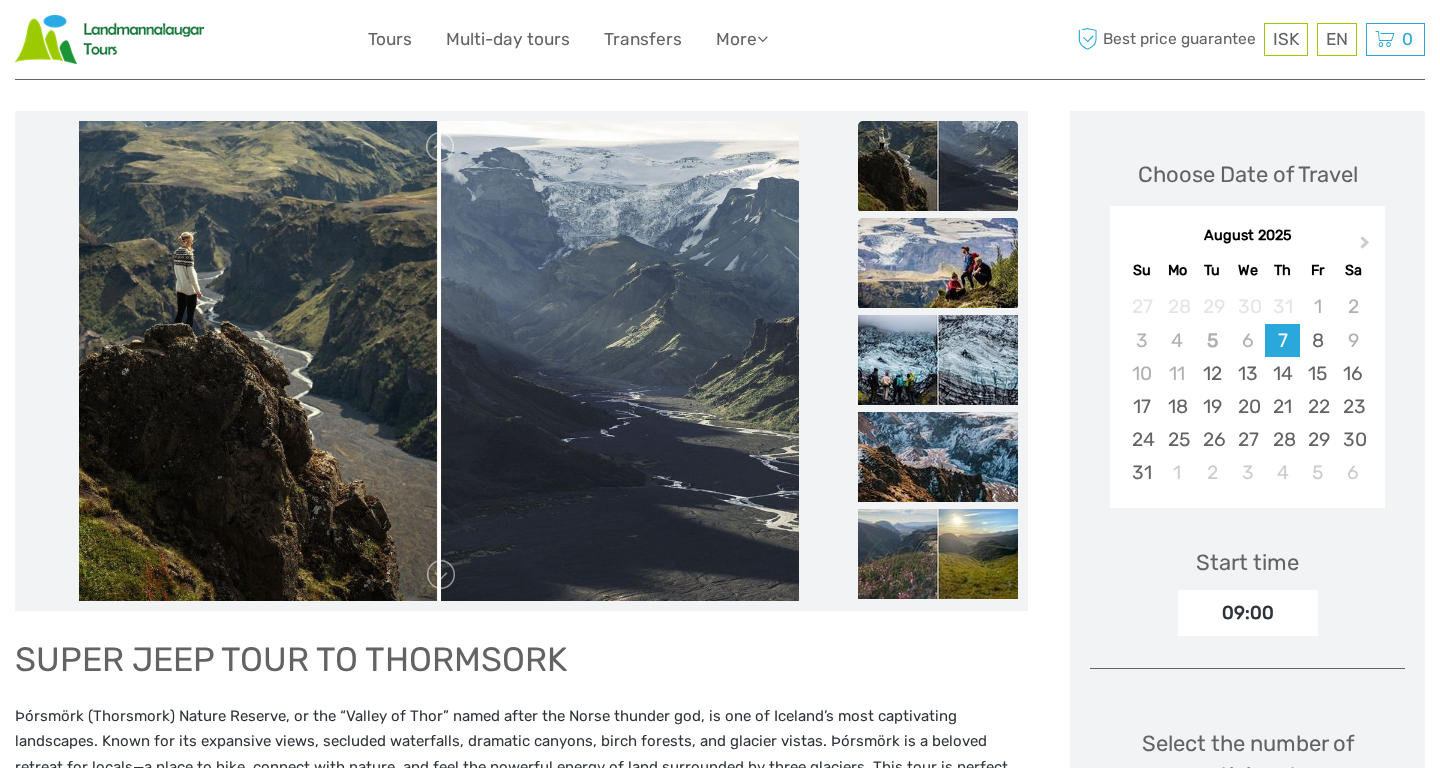 click at bounding box center (938, 263) 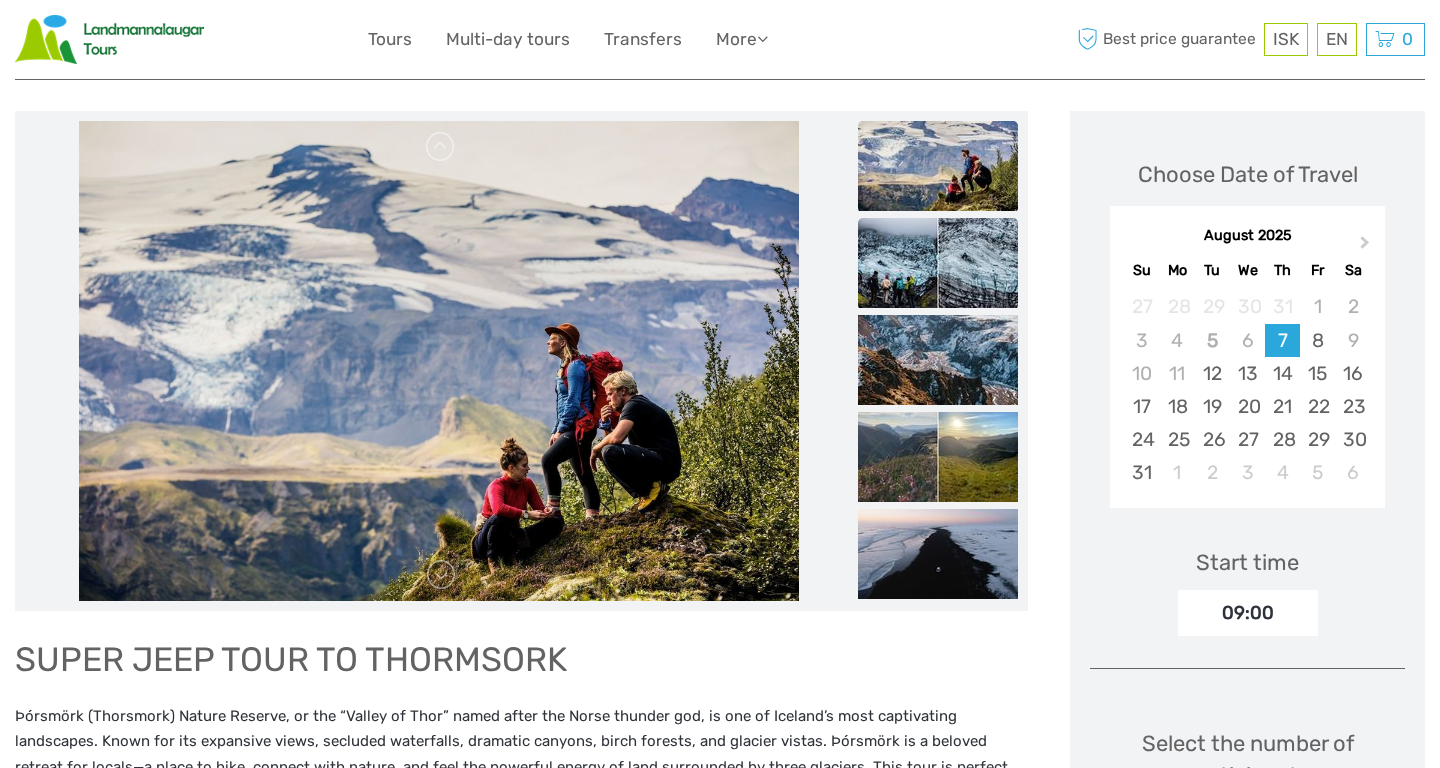 click at bounding box center (938, 263) 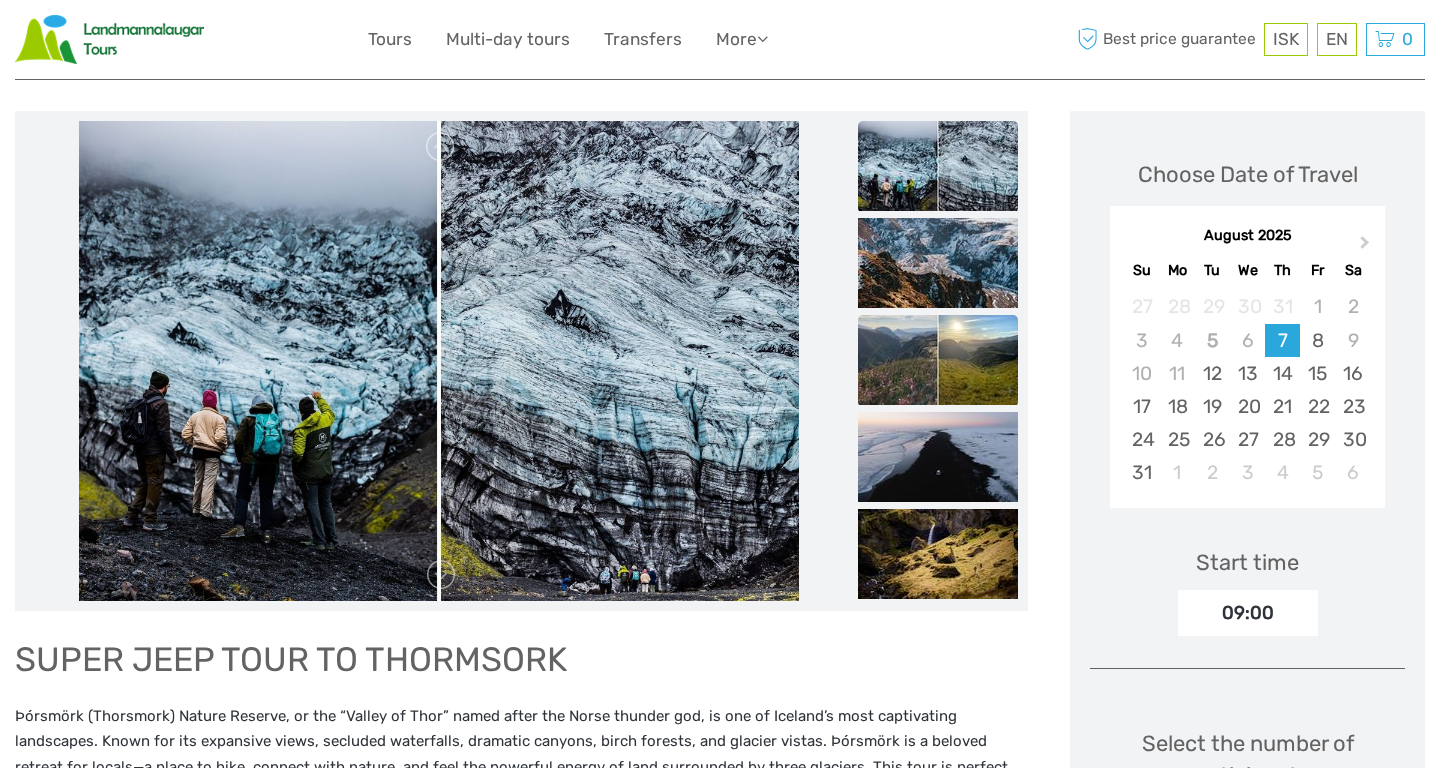 click at bounding box center [938, 360] 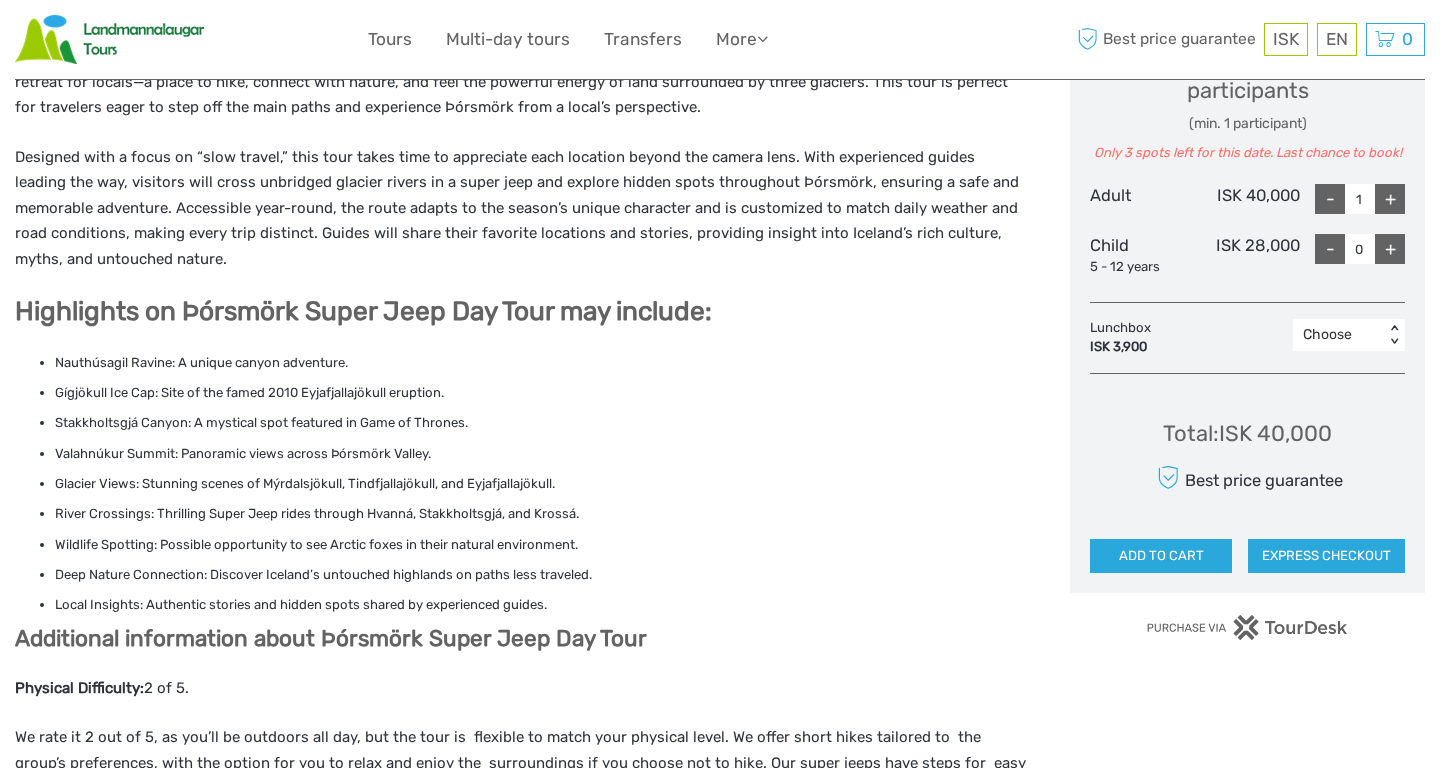 scroll, scrollTop: 902, scrollLeft: 0, axis: vertical 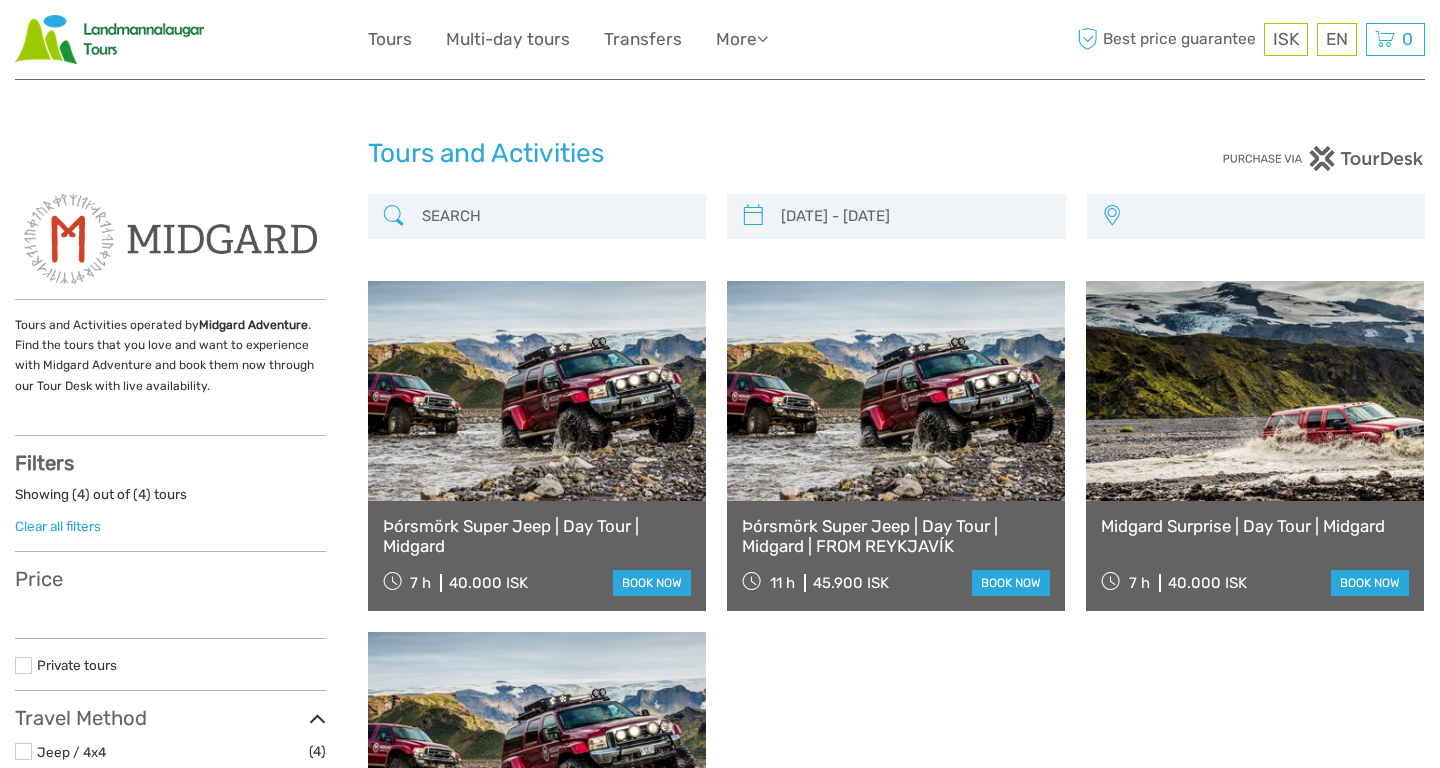 select 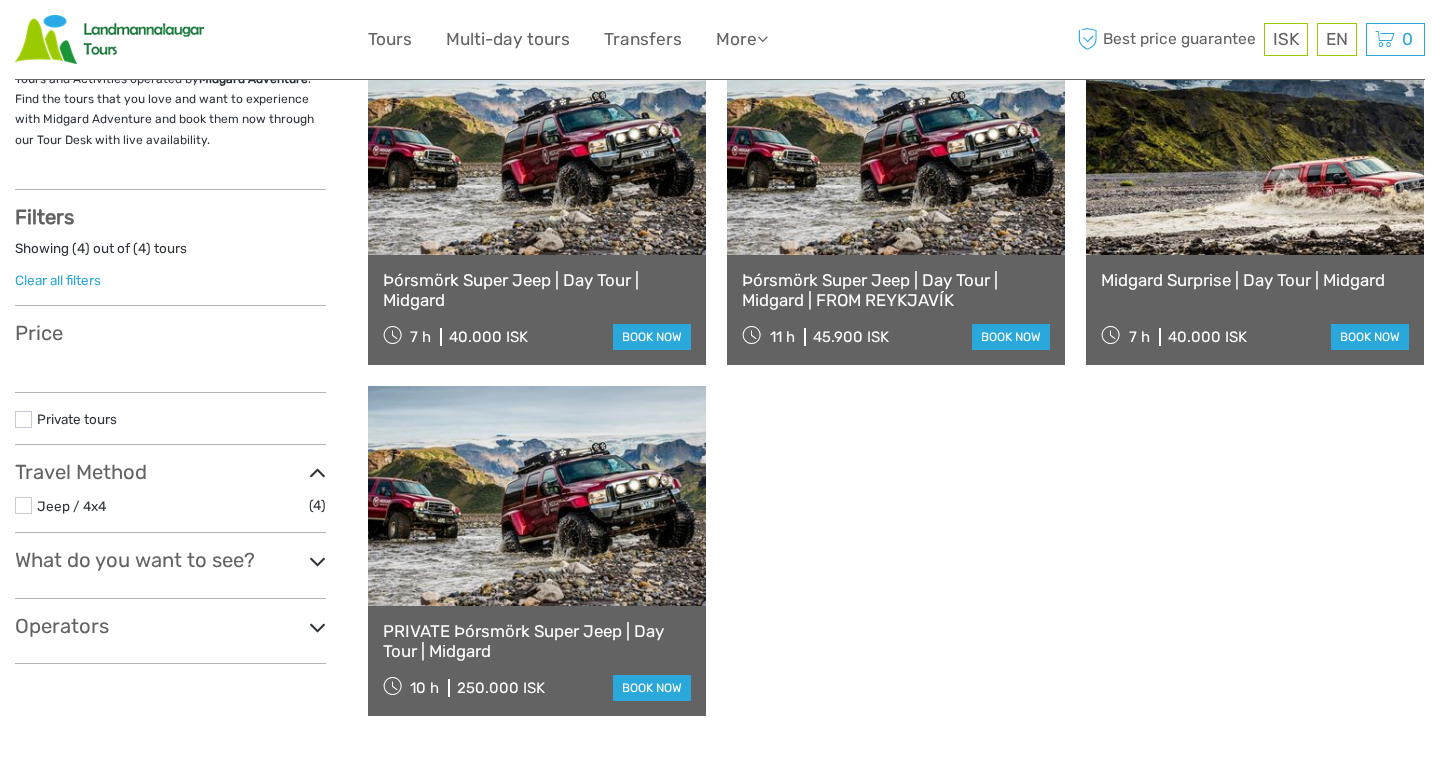 type on "[DATE]  -  [DATE]" 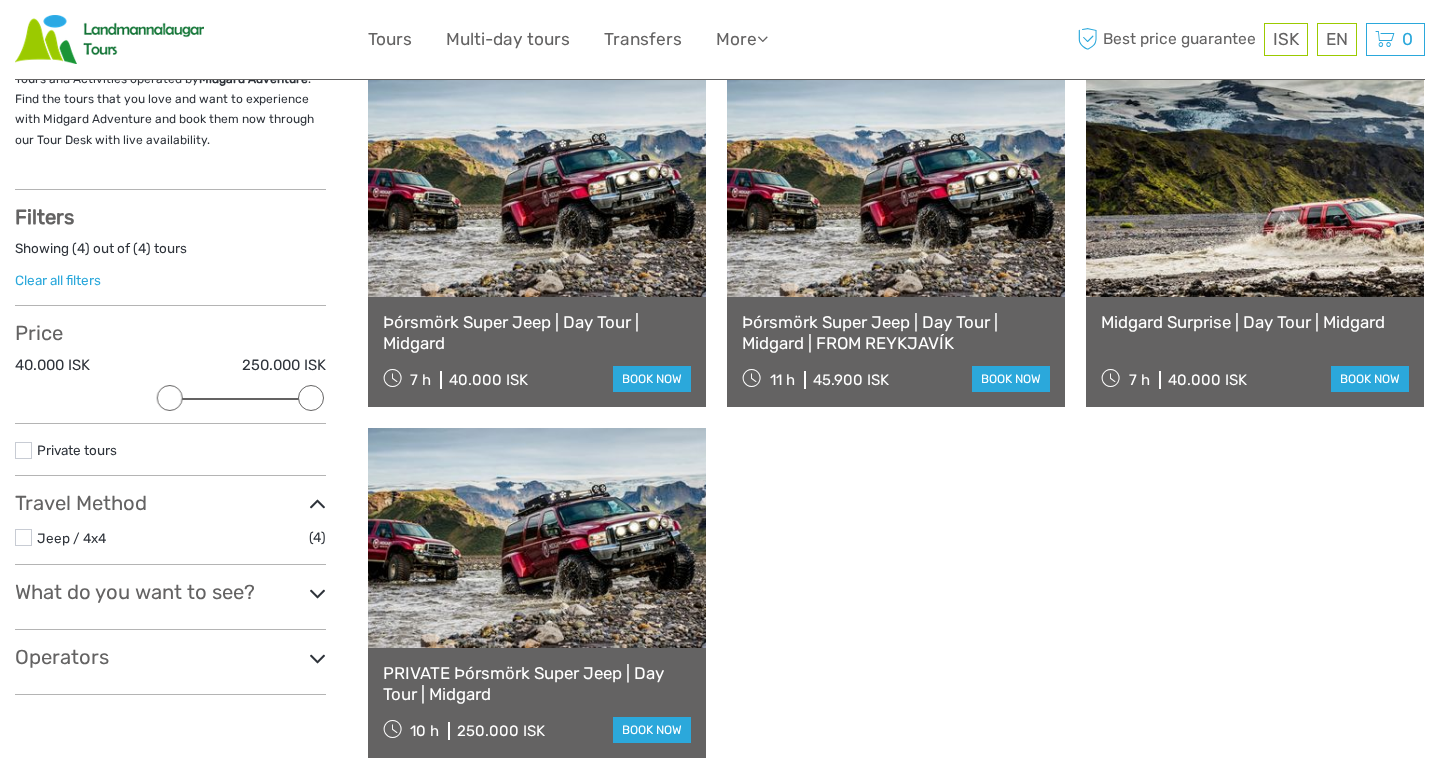 scroll, scrollTop: 0, scrollLeft: 0, axis: both 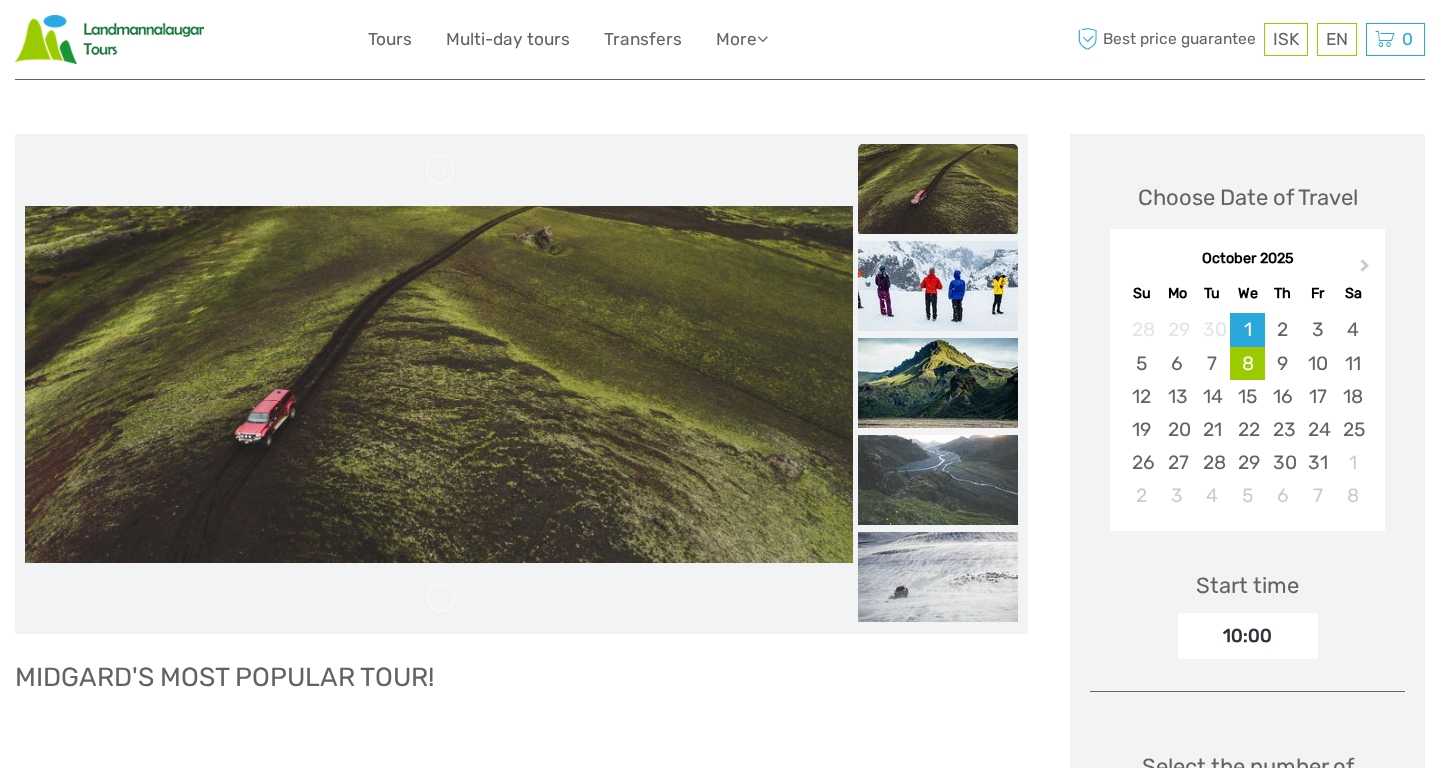 click on "8" at bounding box center [1247, 363] 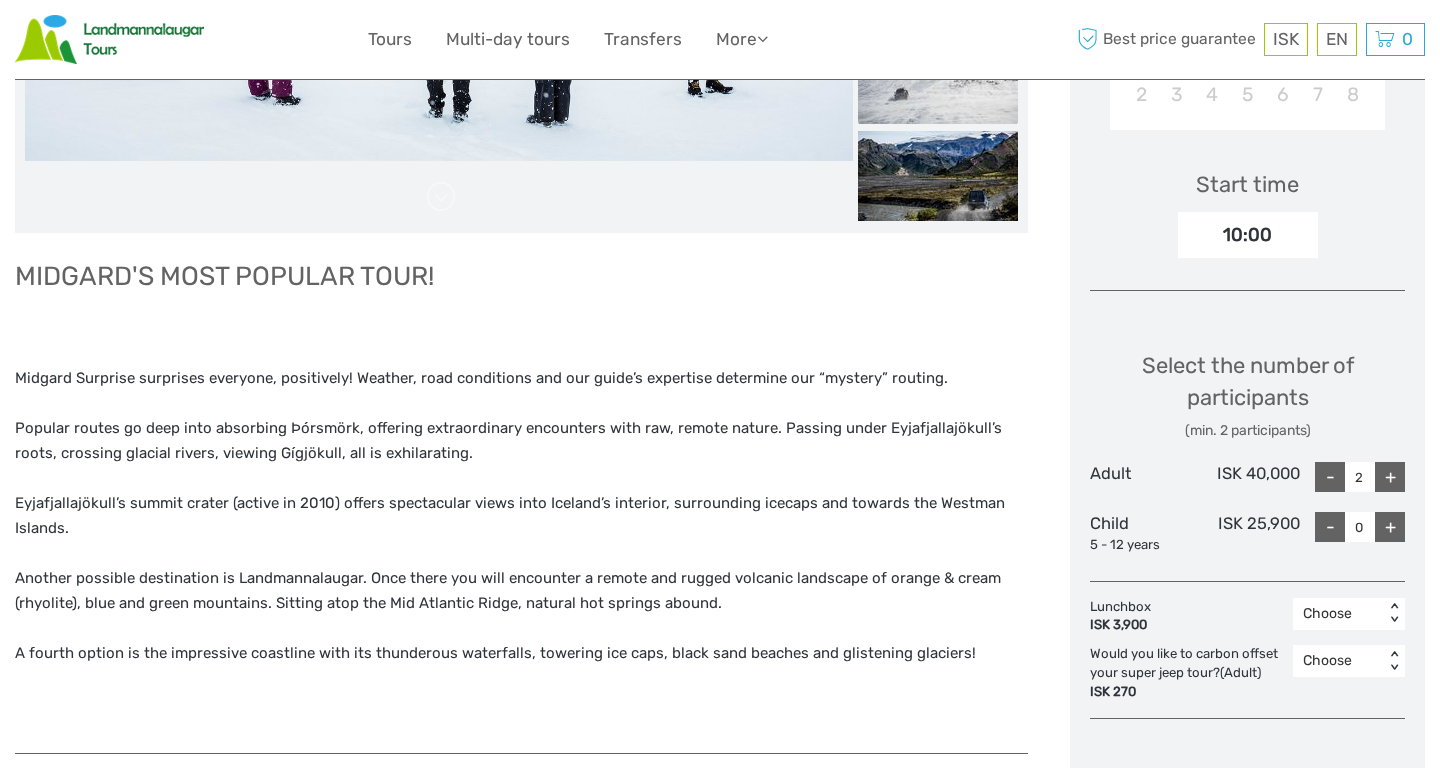 scroll, scrollTop: 0, scrollLeft: 0, axis: both 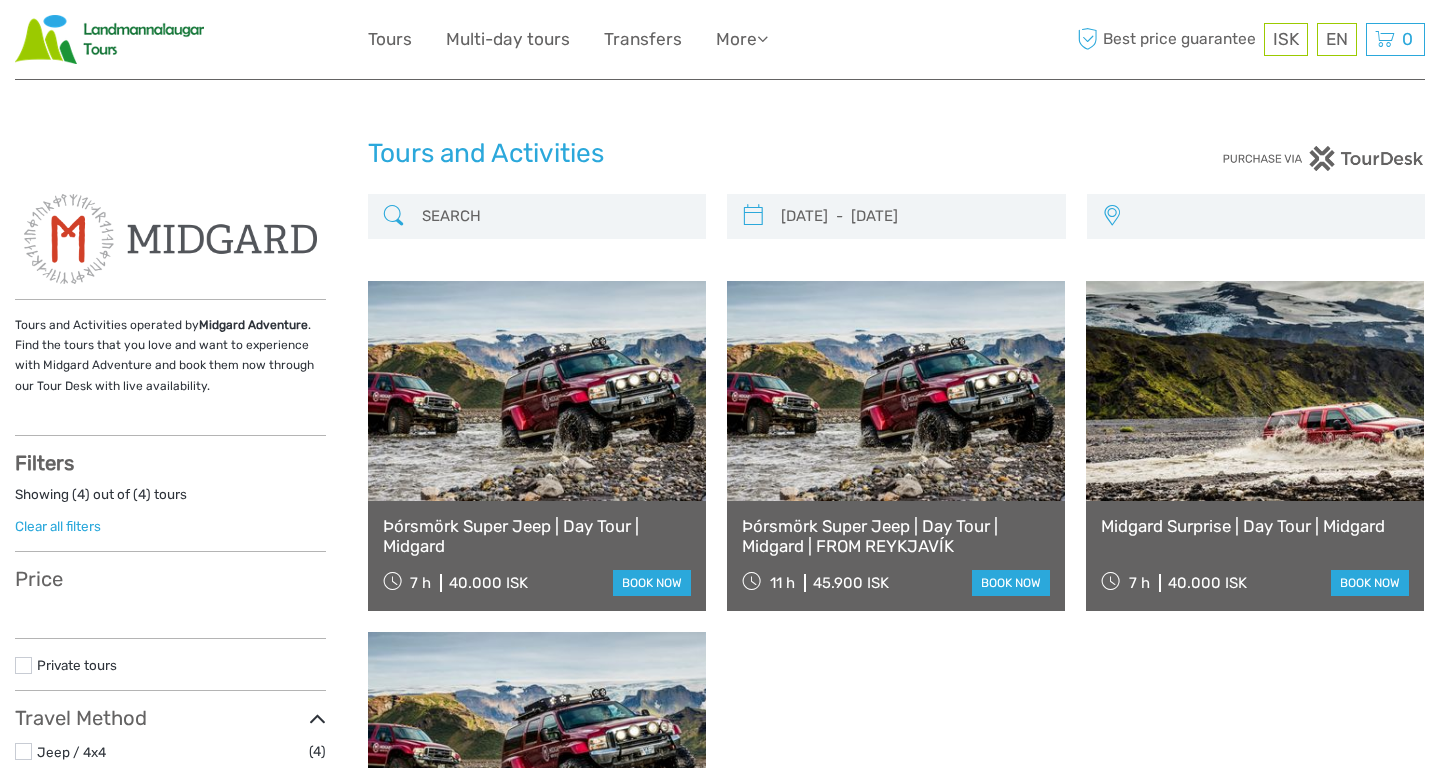 select 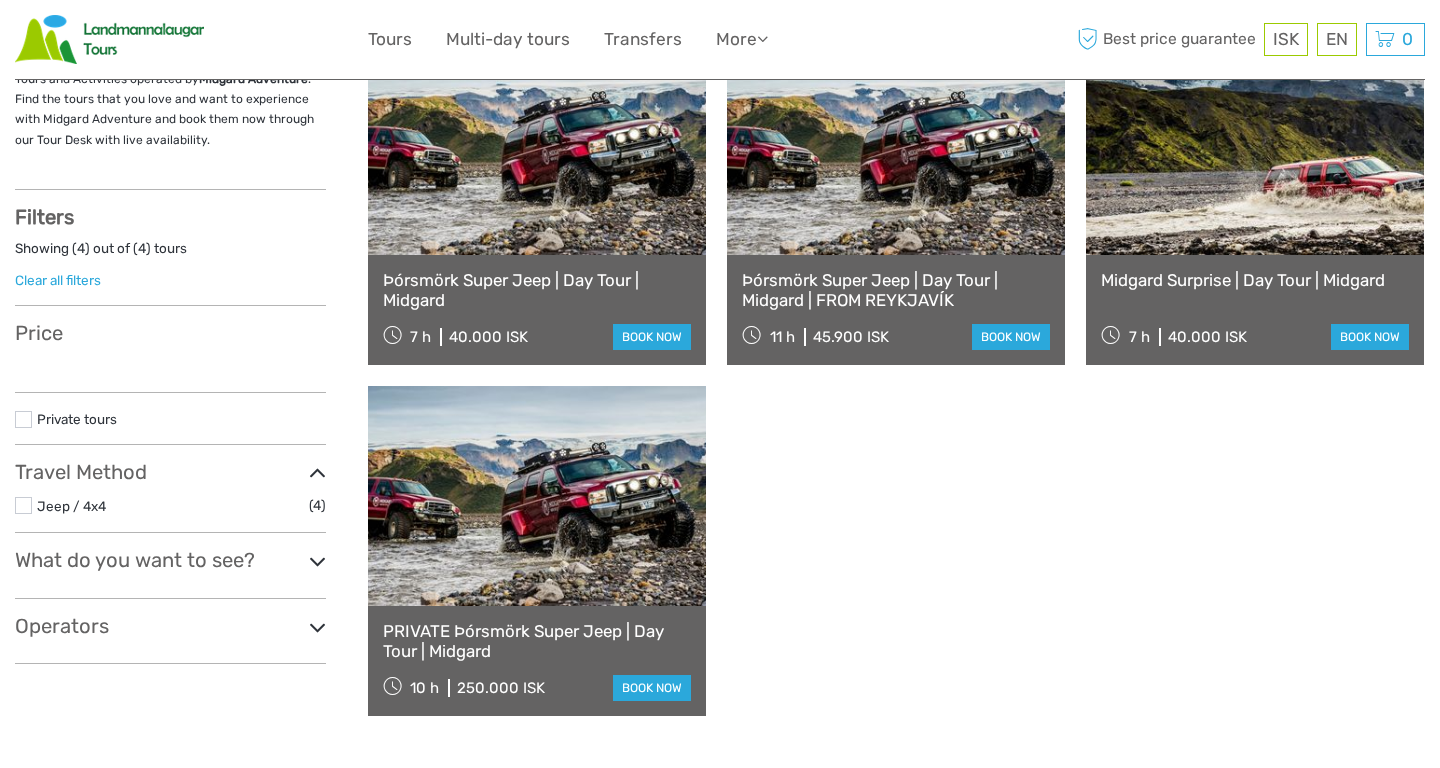 select 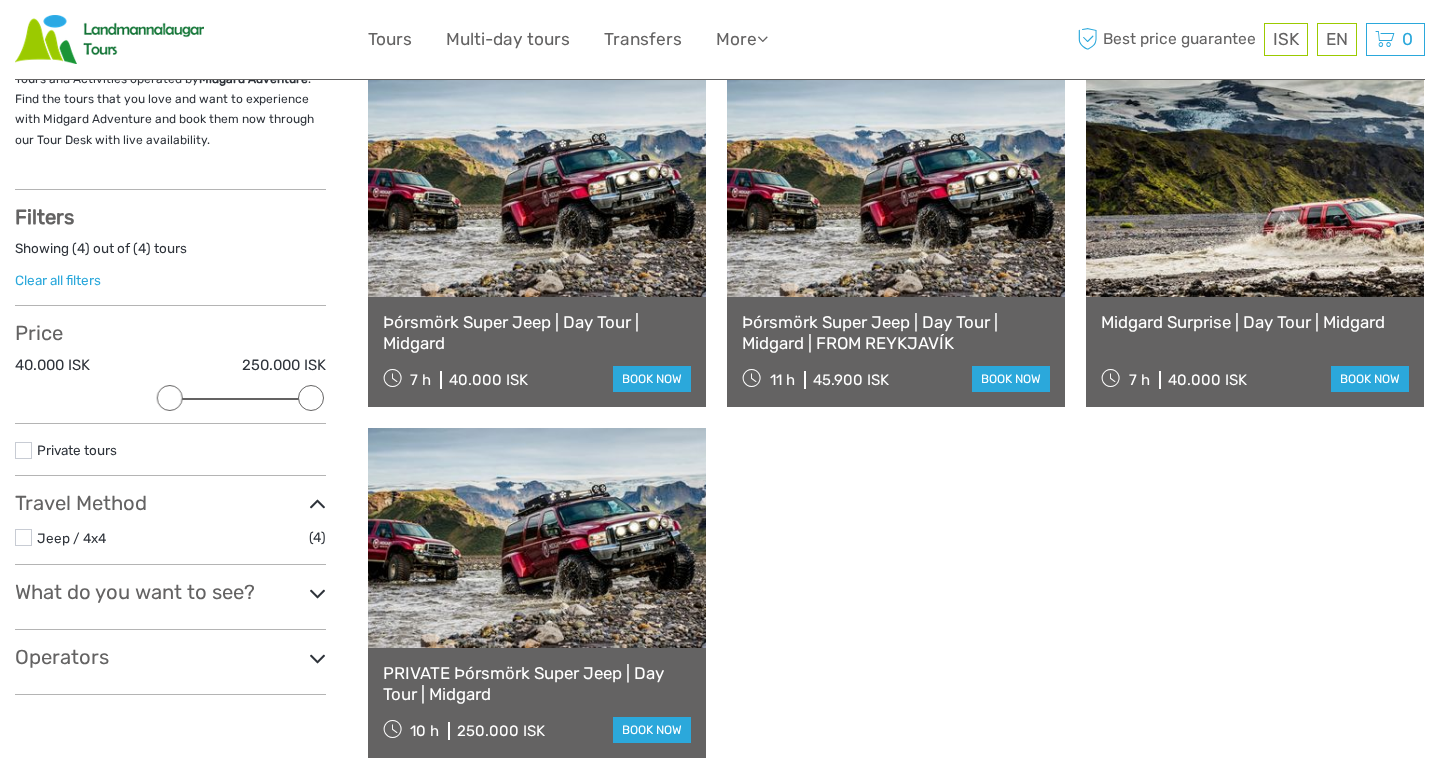 scroll, scrollTop: 0, scrollLeft: 0, axis: both 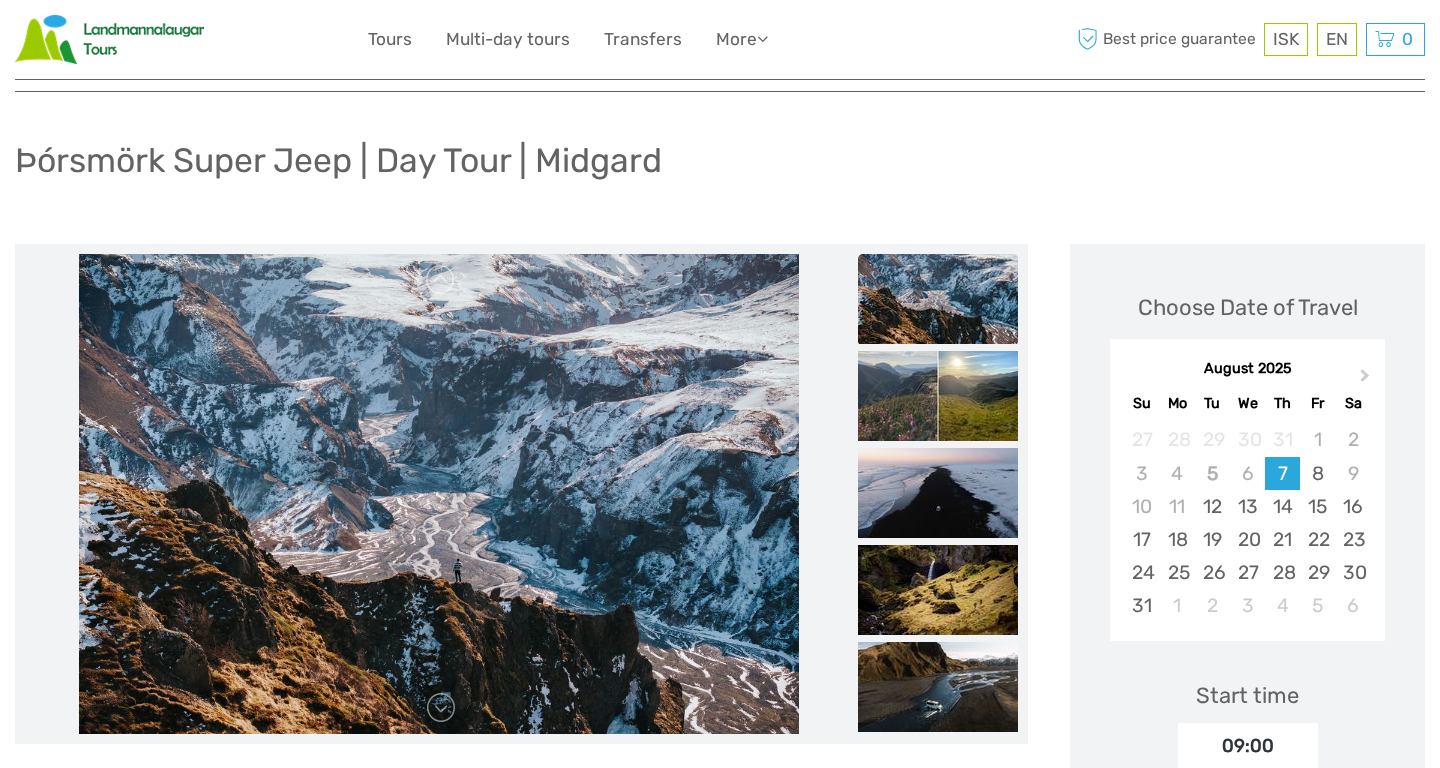 click on "Þórsmörk Super Jeep | Day Tour | Midgard" at bounding box center [338, 160] 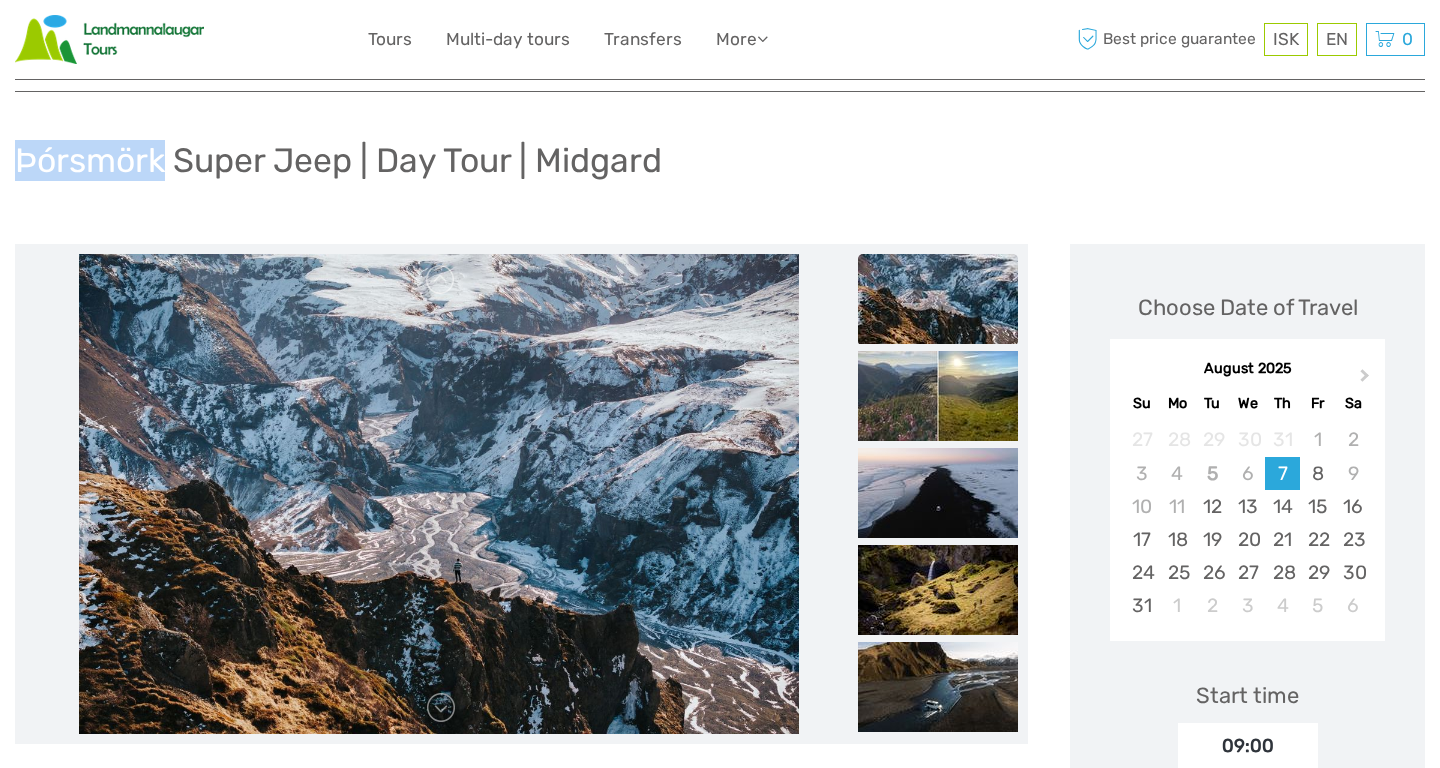 click on "Þórsmörk Super Jeep | Day Tour | Midgard" at bounding box center (338, 160) 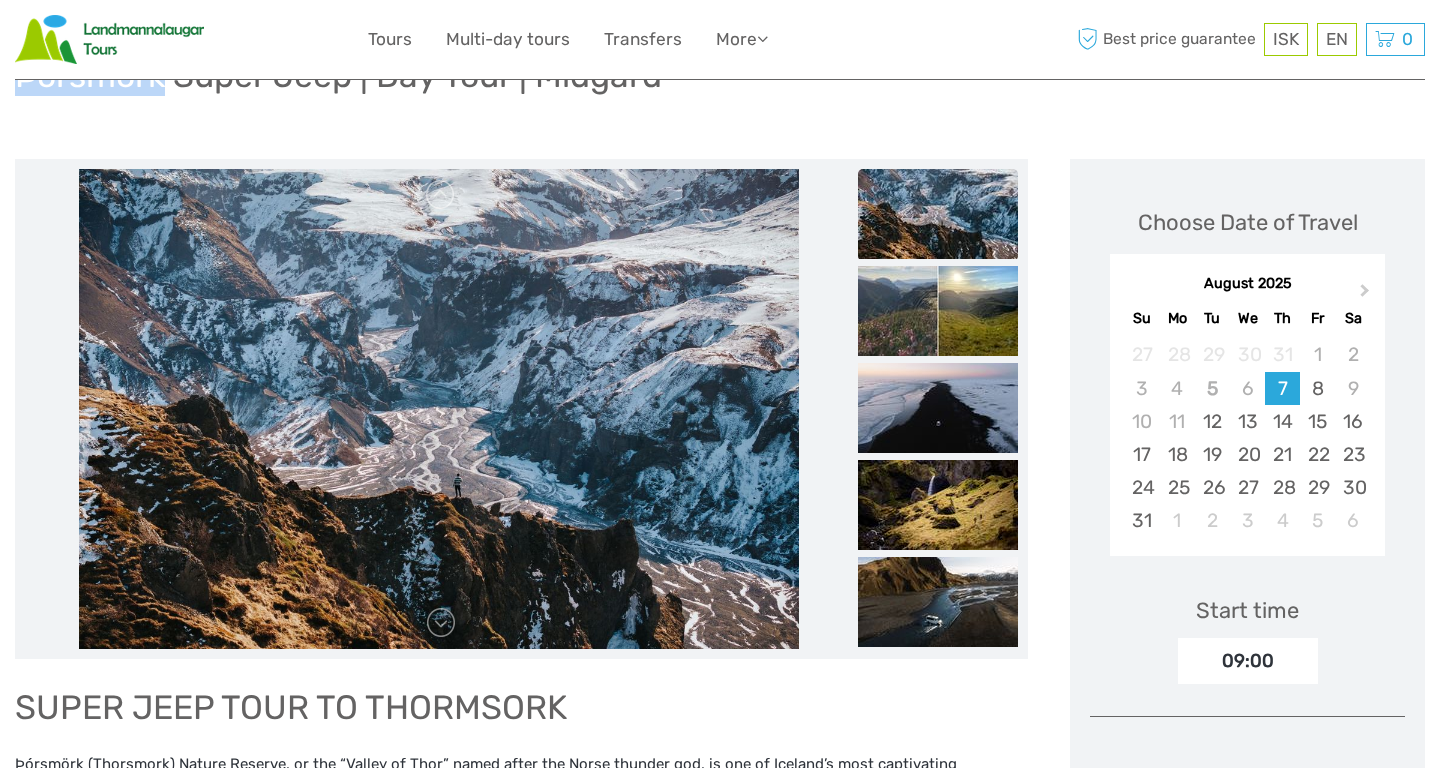 scroll, scrollTop: 193, scrollLeft: 0, axis: vertical 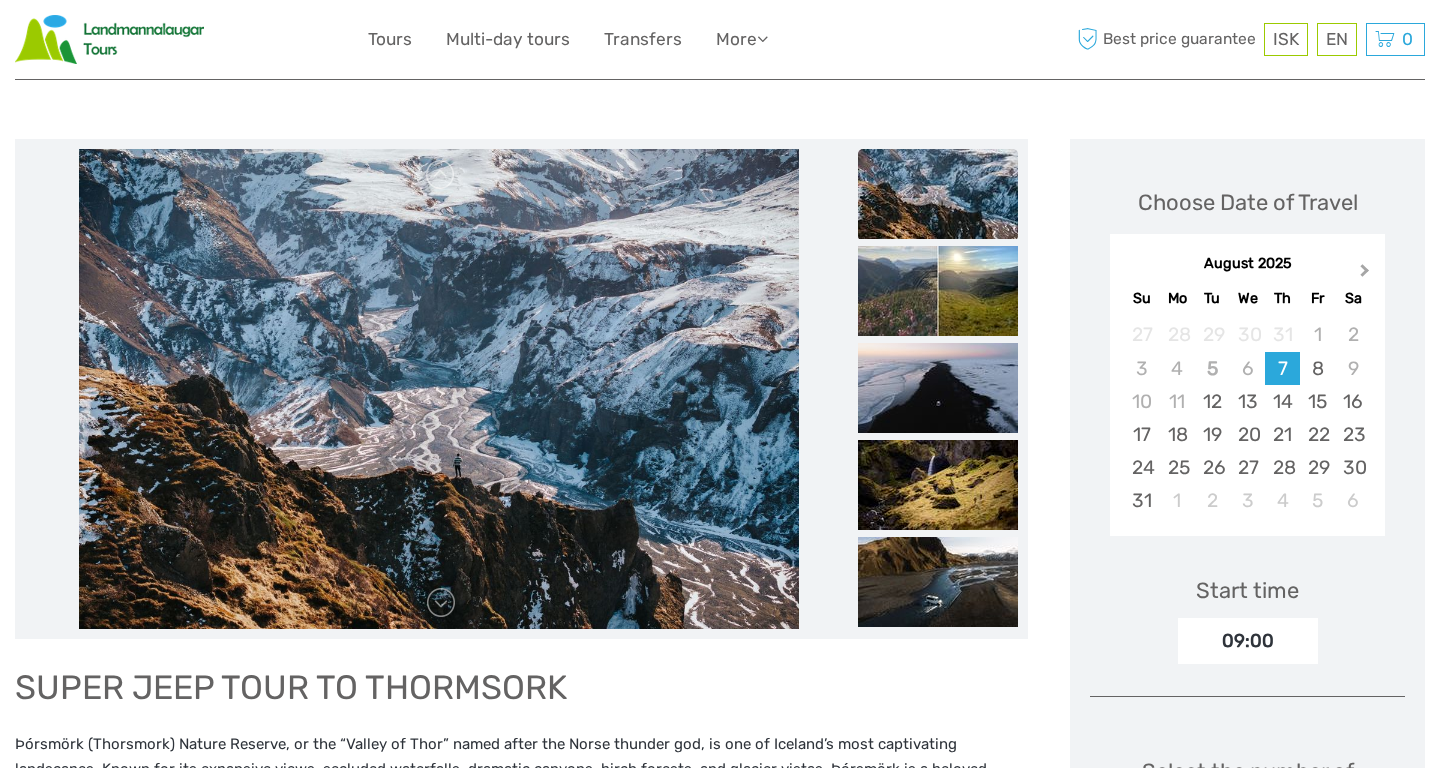 click on "Next Month" at bounding box center (1367, 275) 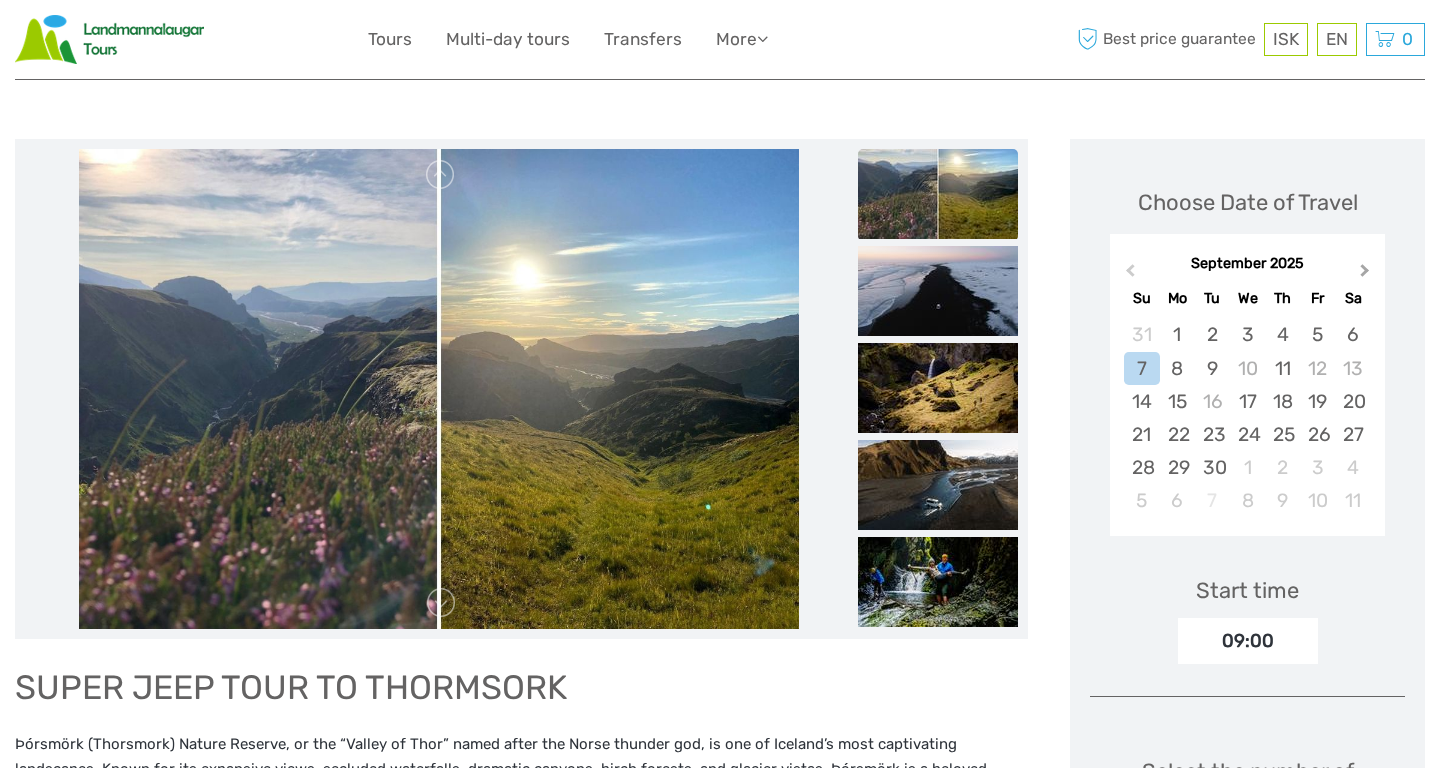 click on "Next Month" at bounding box center (1367, 275) 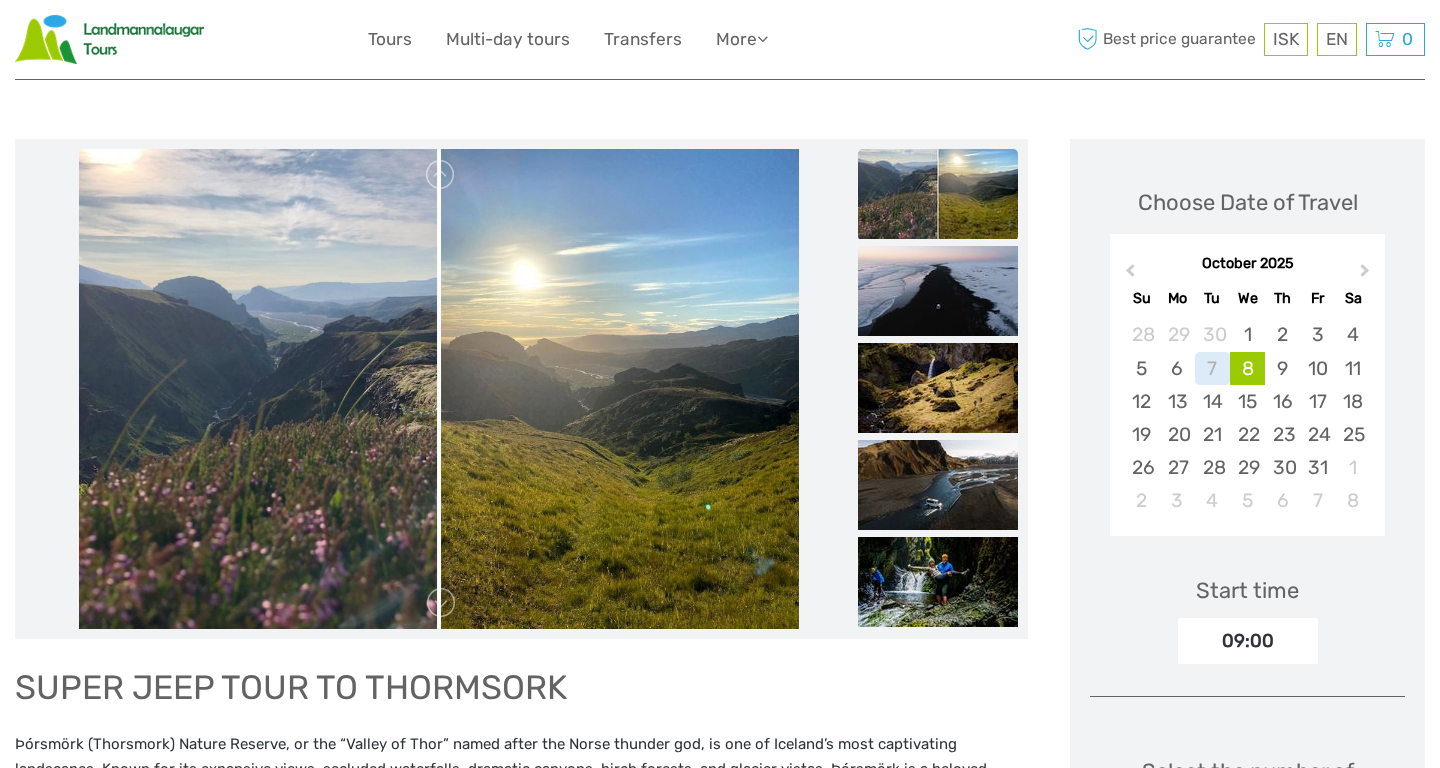 click on "8" at bounding box center (1247, 368) 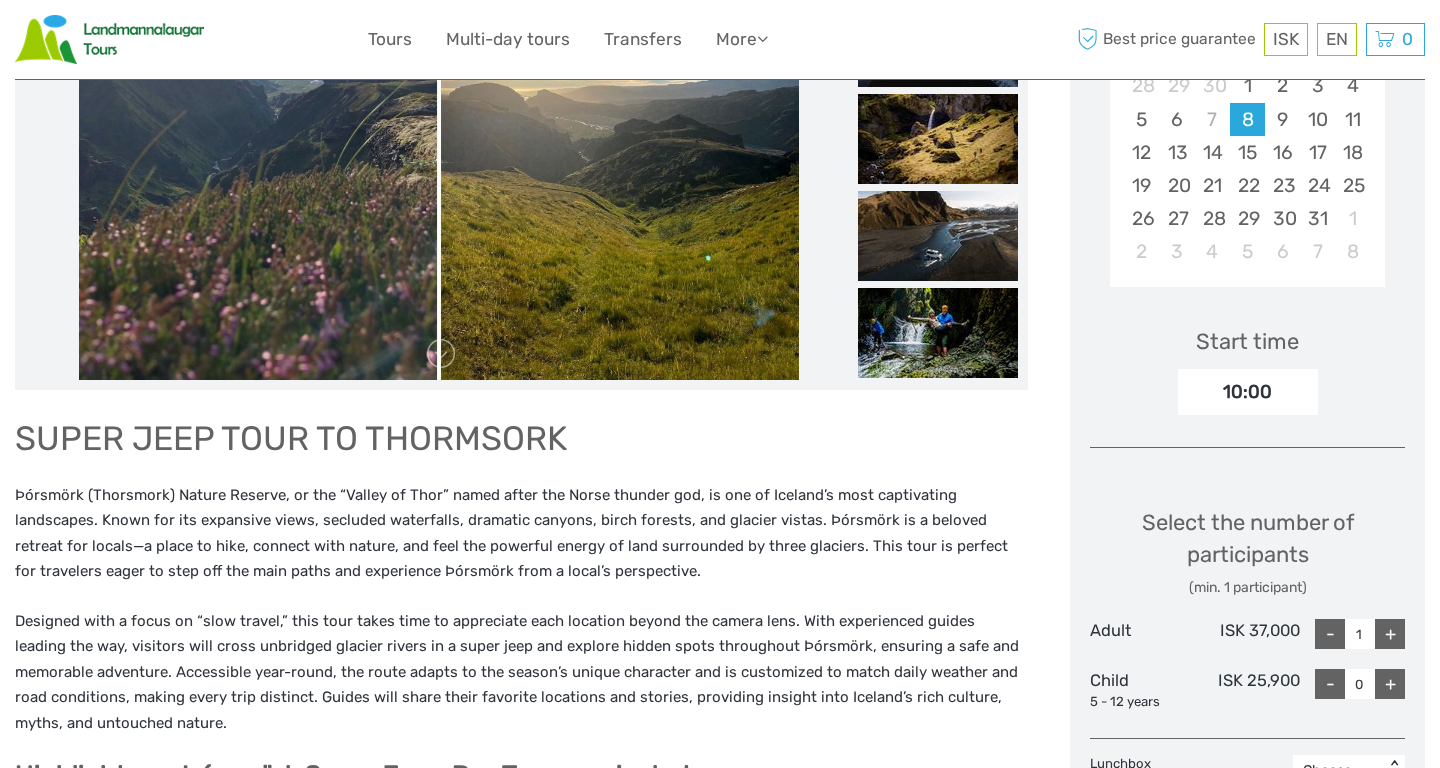 scroll, scrollTop: 567, scrollLeft: 0, axis: vertical 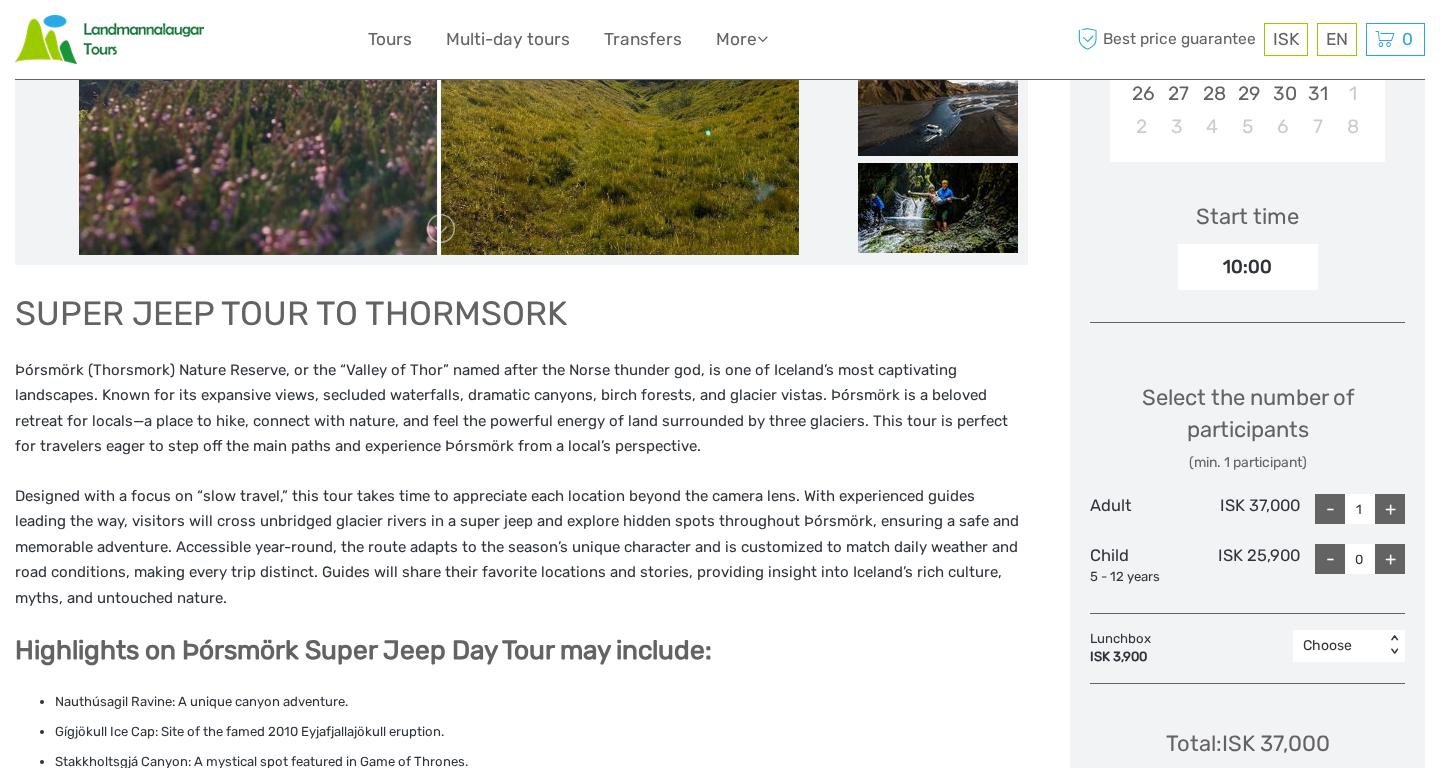 click on "10:00" at bounding box center (1248, 267) 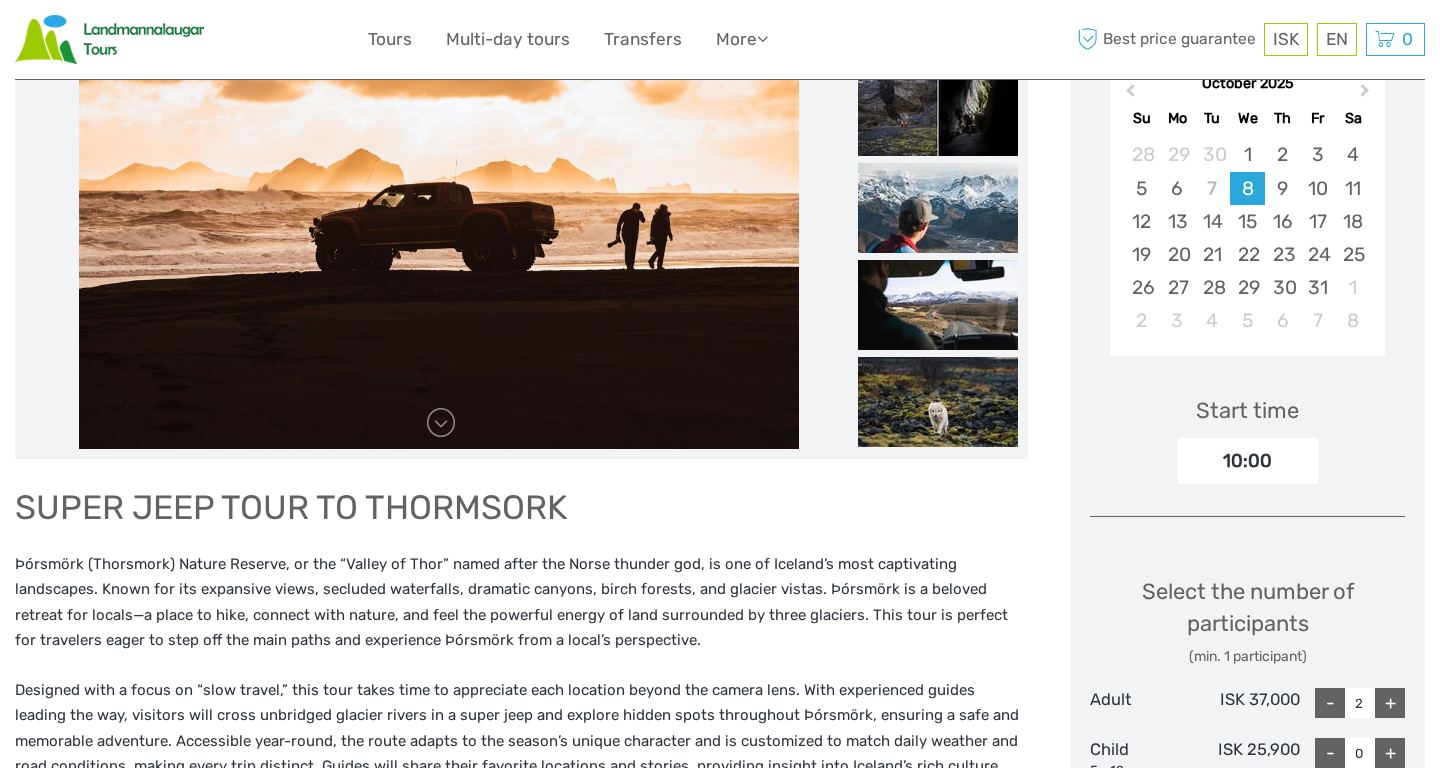 scroll, scrollTop: 0, scrollLeft: 0, axis: both 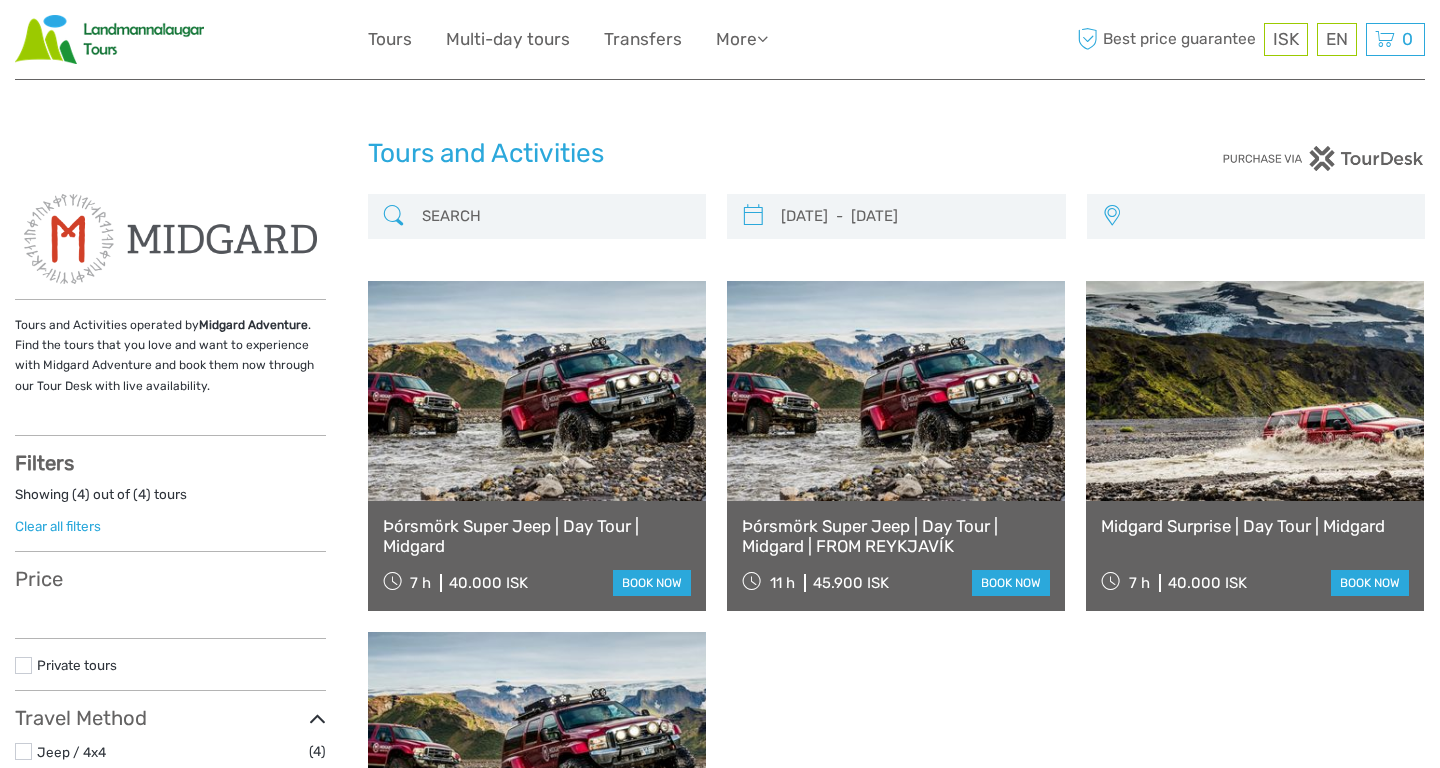 select 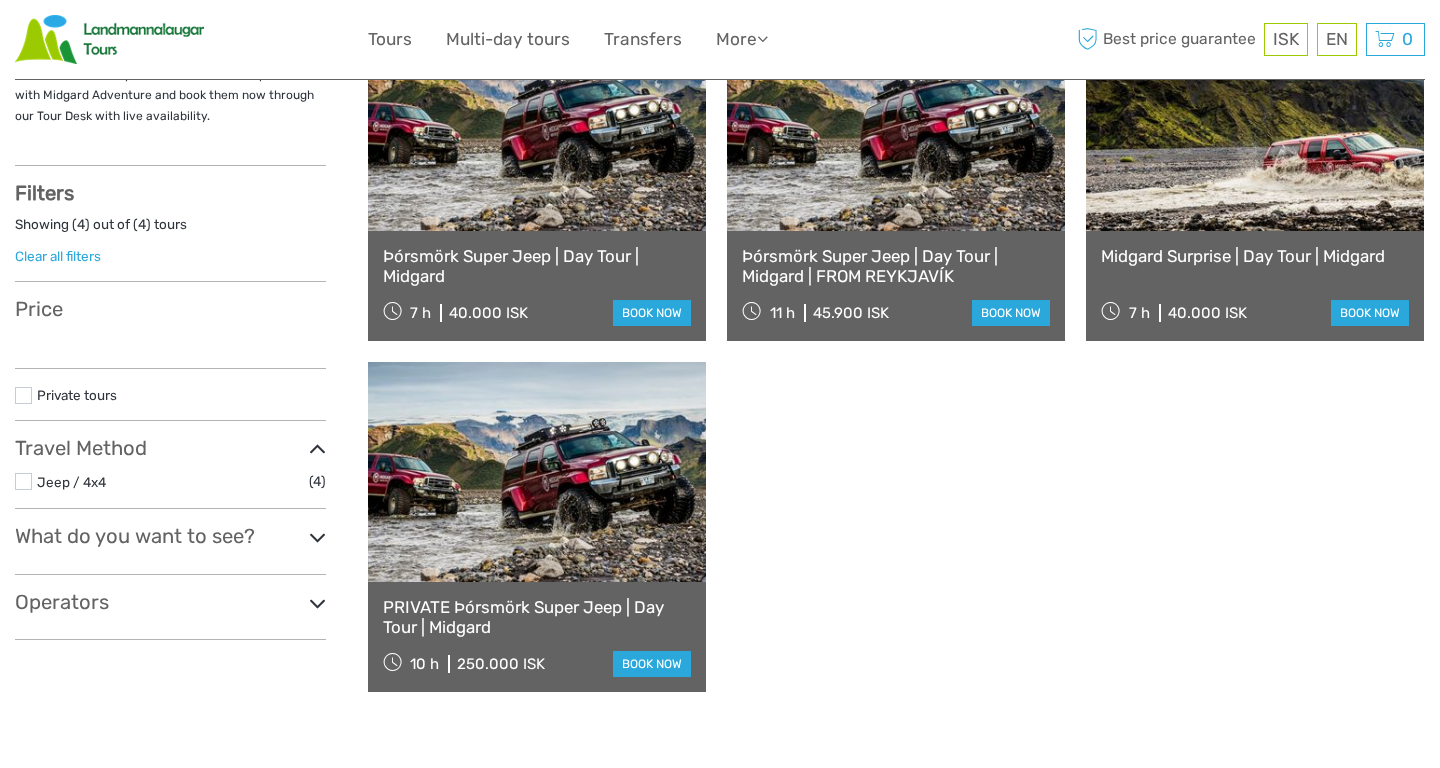scroll, scrollTop: 270, scrollLeft: 0, axis: vertical 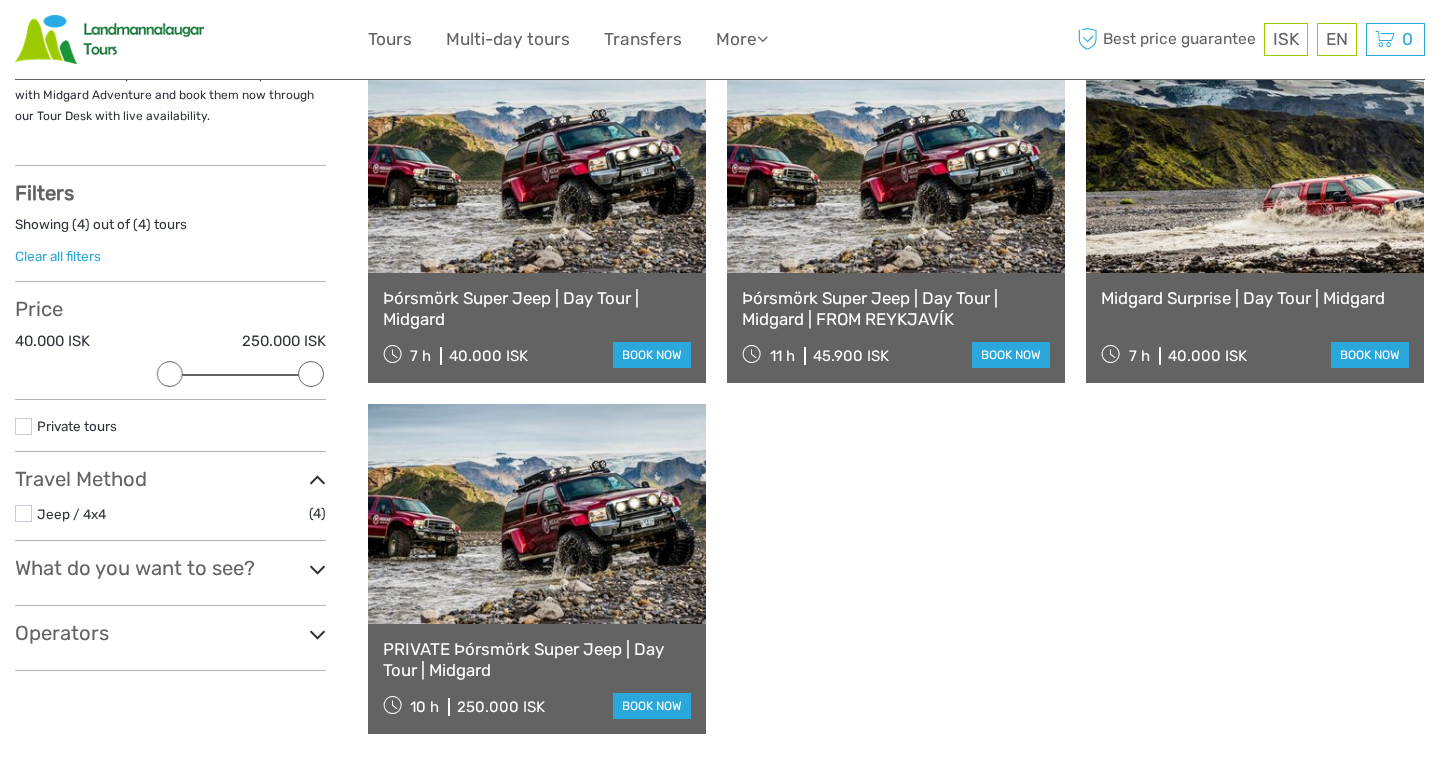 click on "Þórsmörk Super Jeep | Day Tour | Midgard" at bounding box center (537, 308) 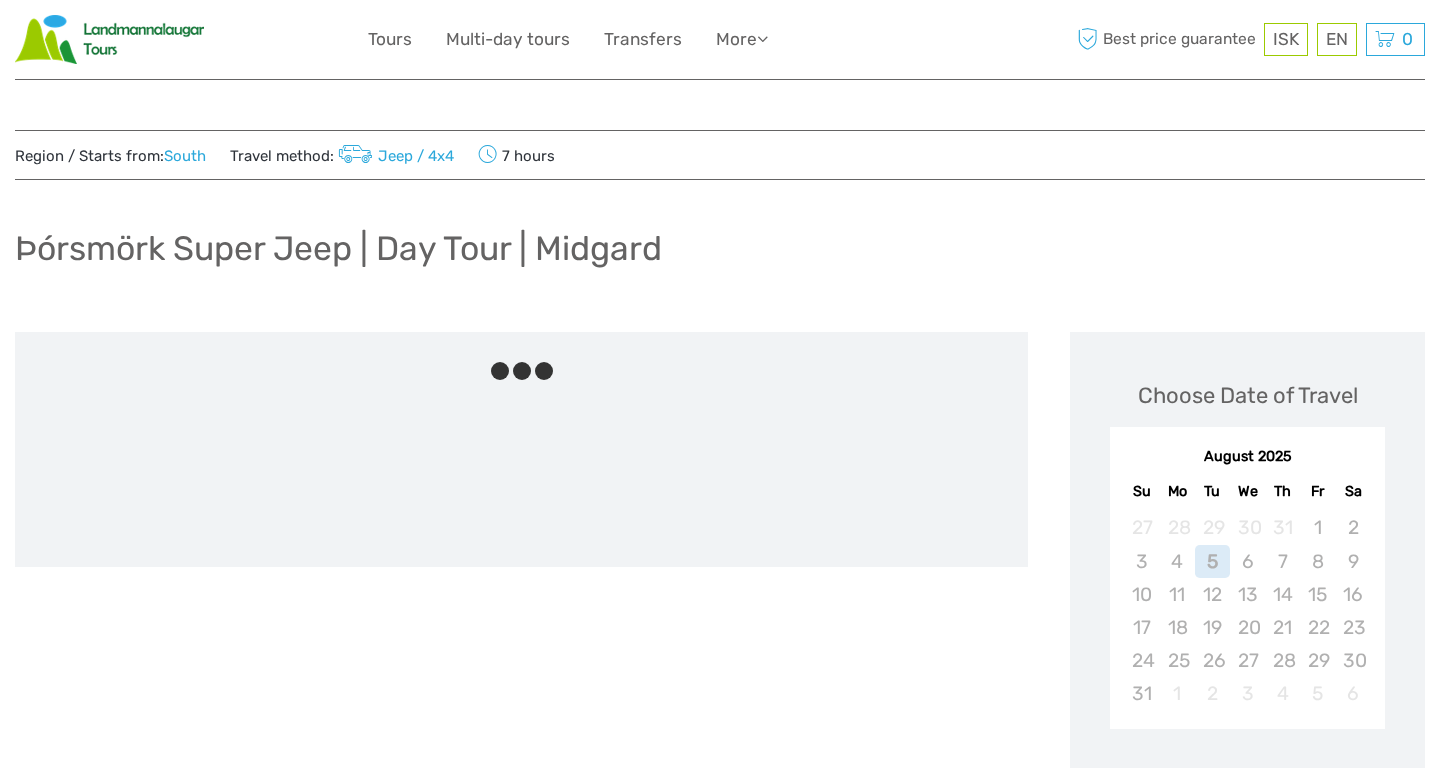 scroll, scrollTop: 0, scrollLeft: 0, axis: both 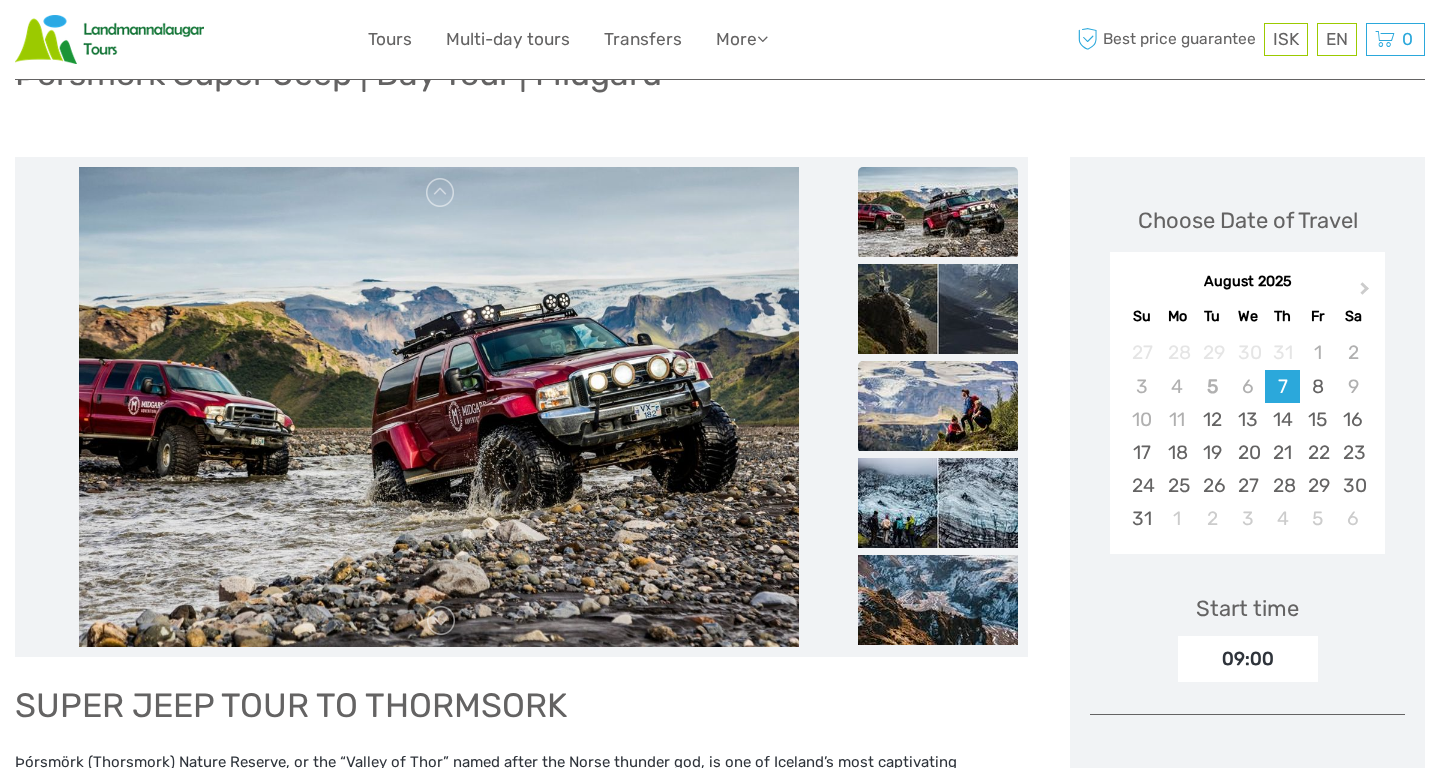 click at bounding box center [938, 406] 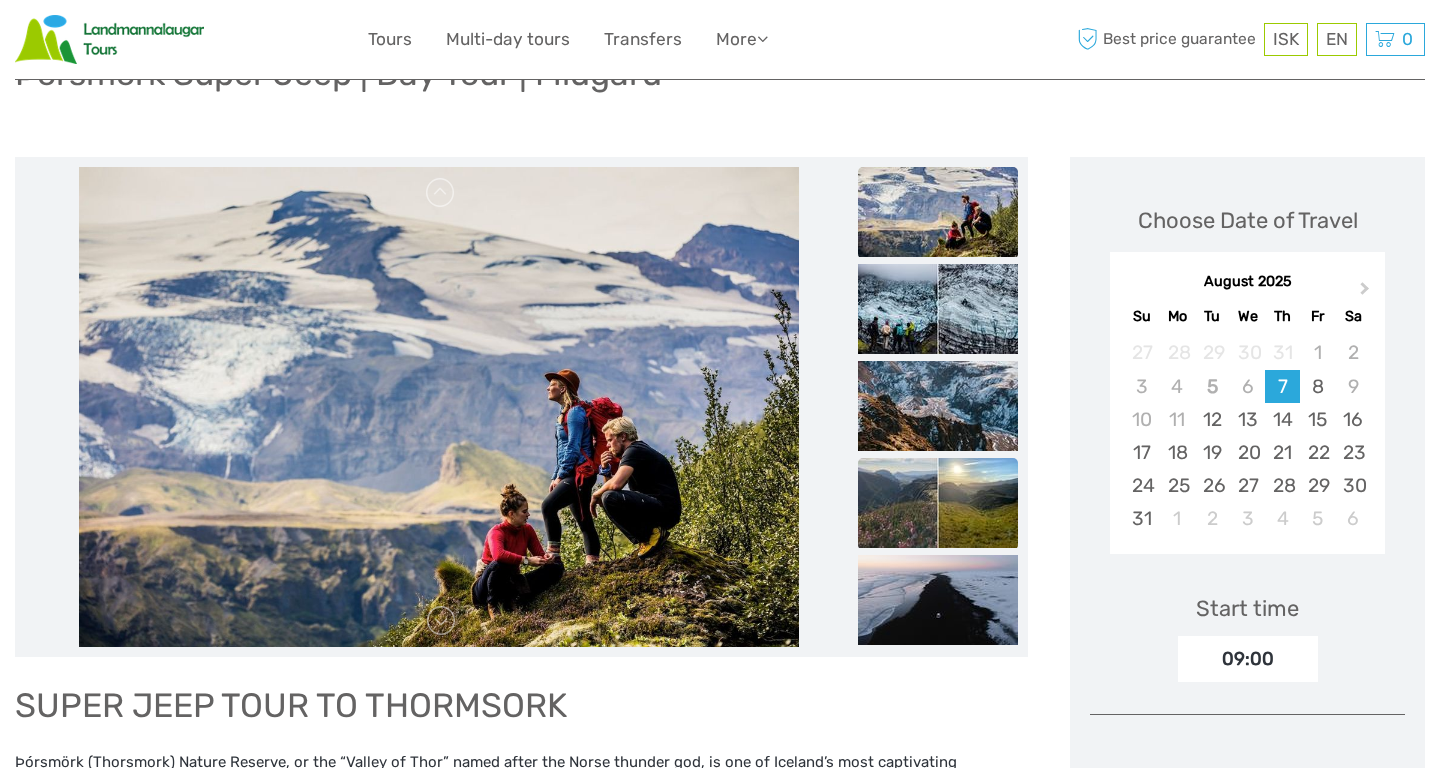 click at bounding box center (938, 503) 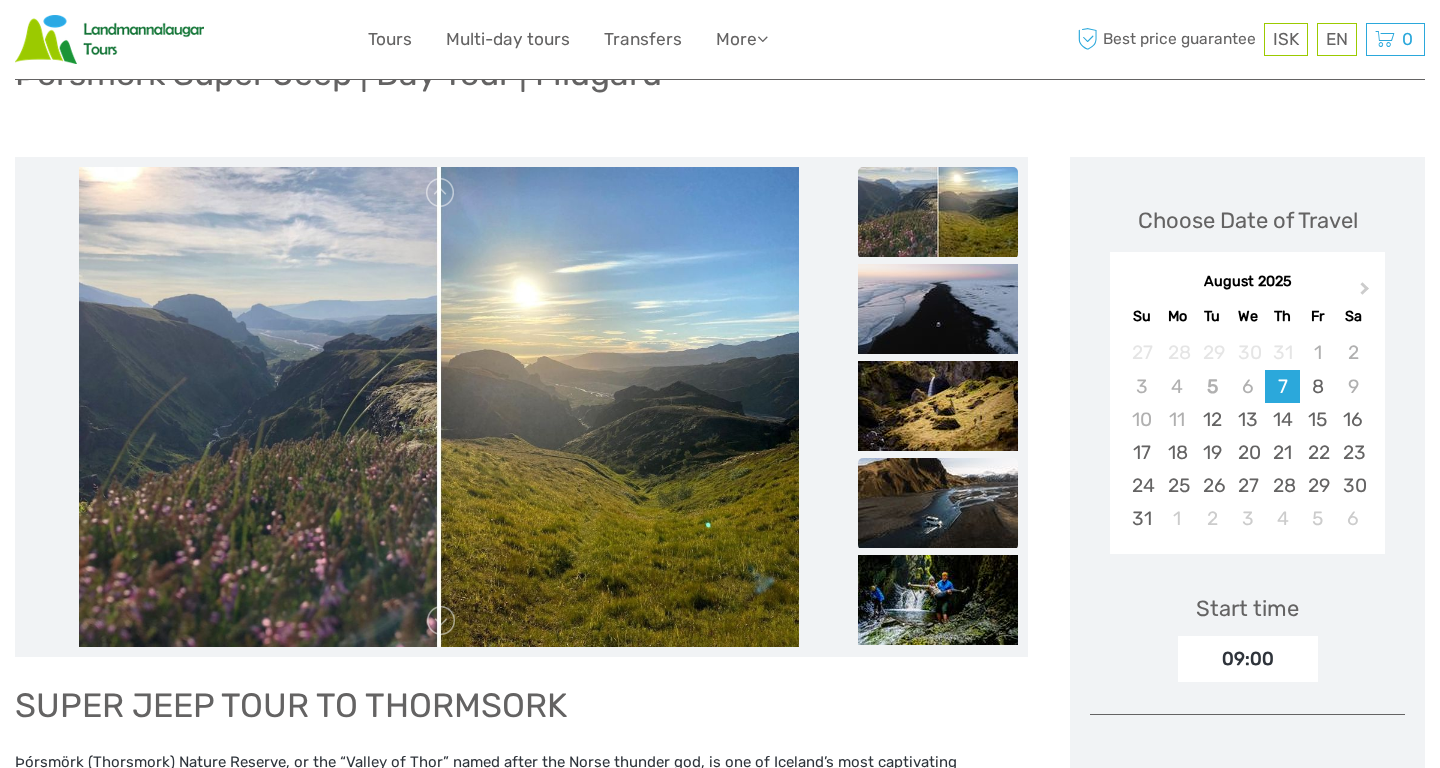 click at bounding box center [938, 503] 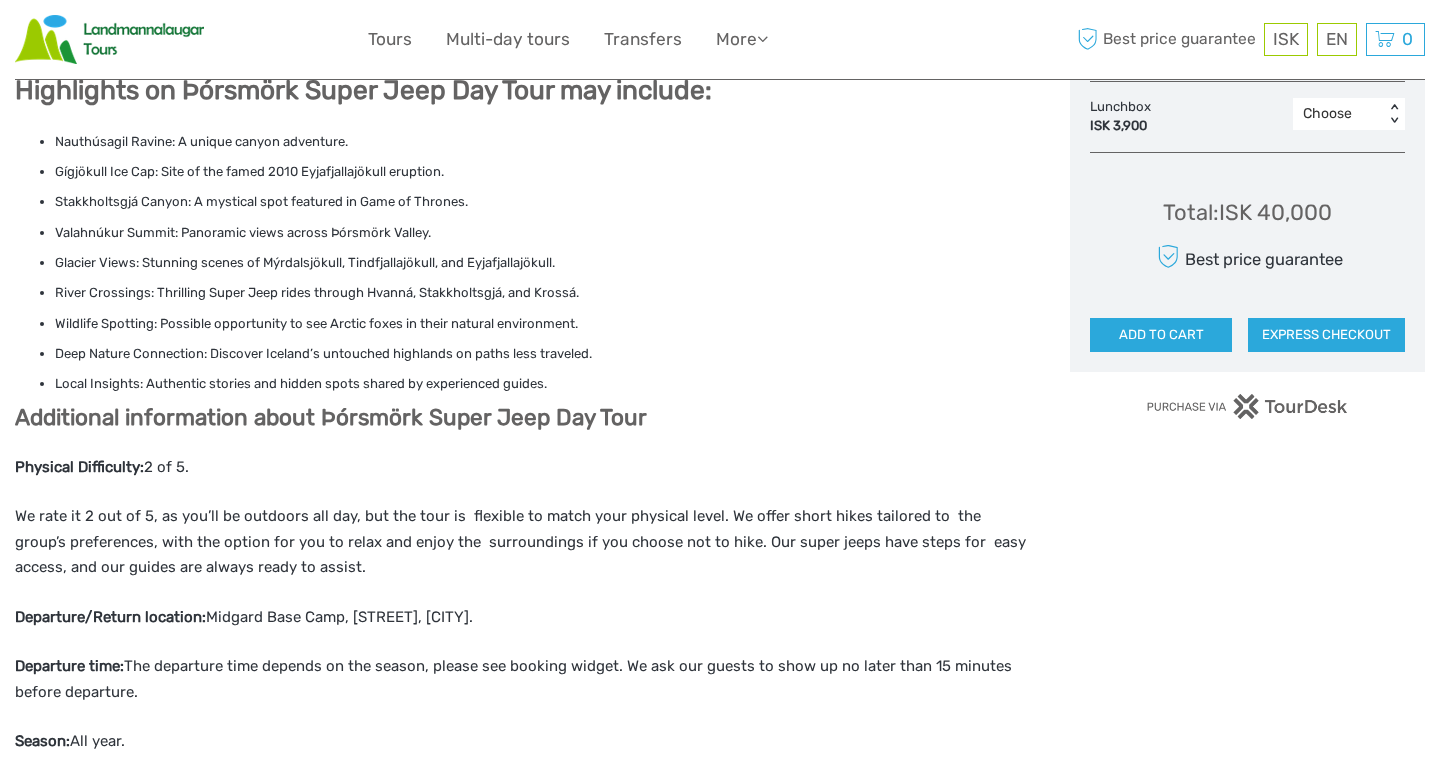 scroll, scrollTop: 1138, scrollLeft: 0, axis: vertical 